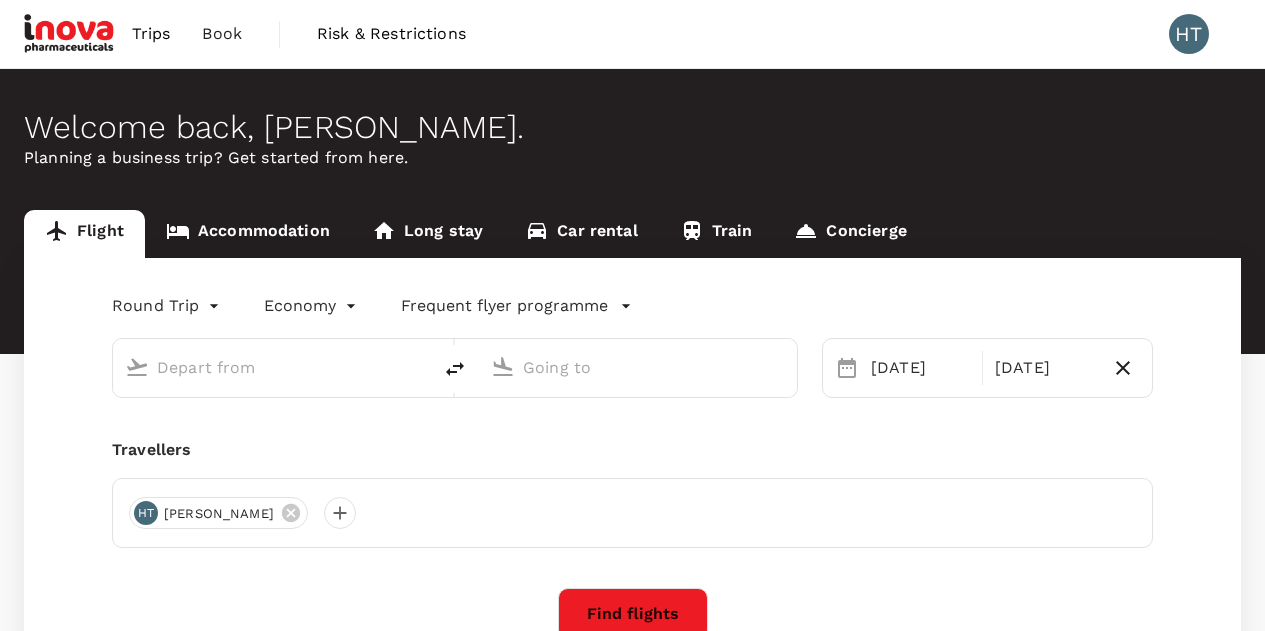 scroll, scrollTop: 0, scrollLeft: 0, axis: both 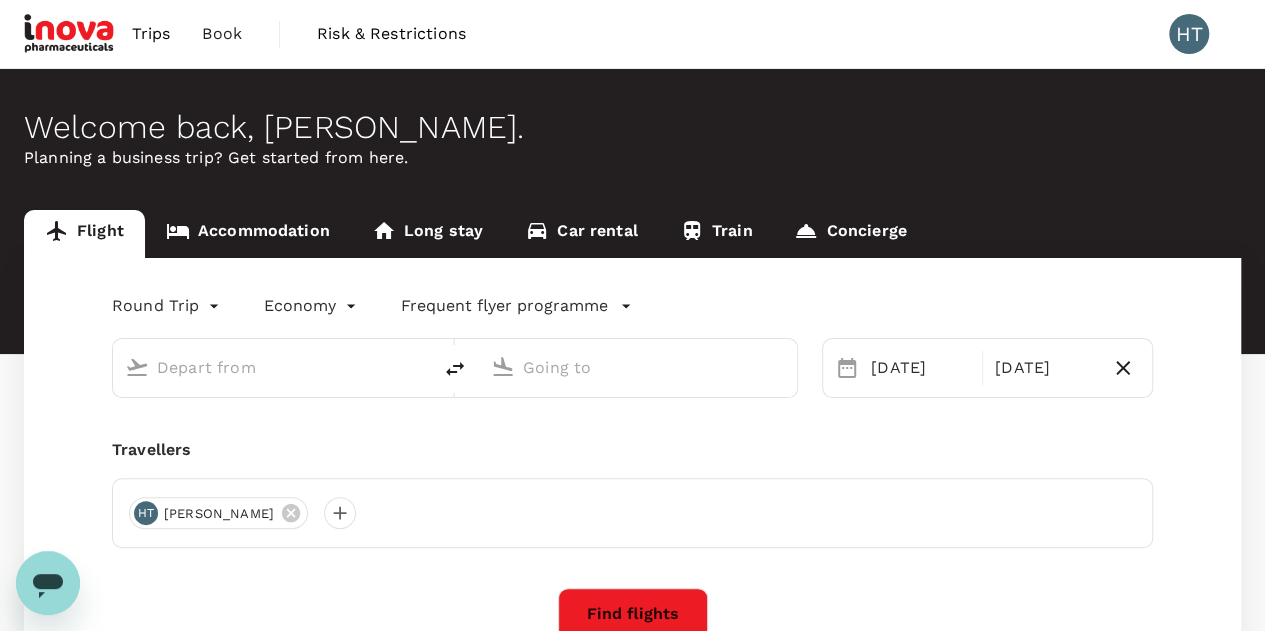 type on "Singapore Changi (SIN)" 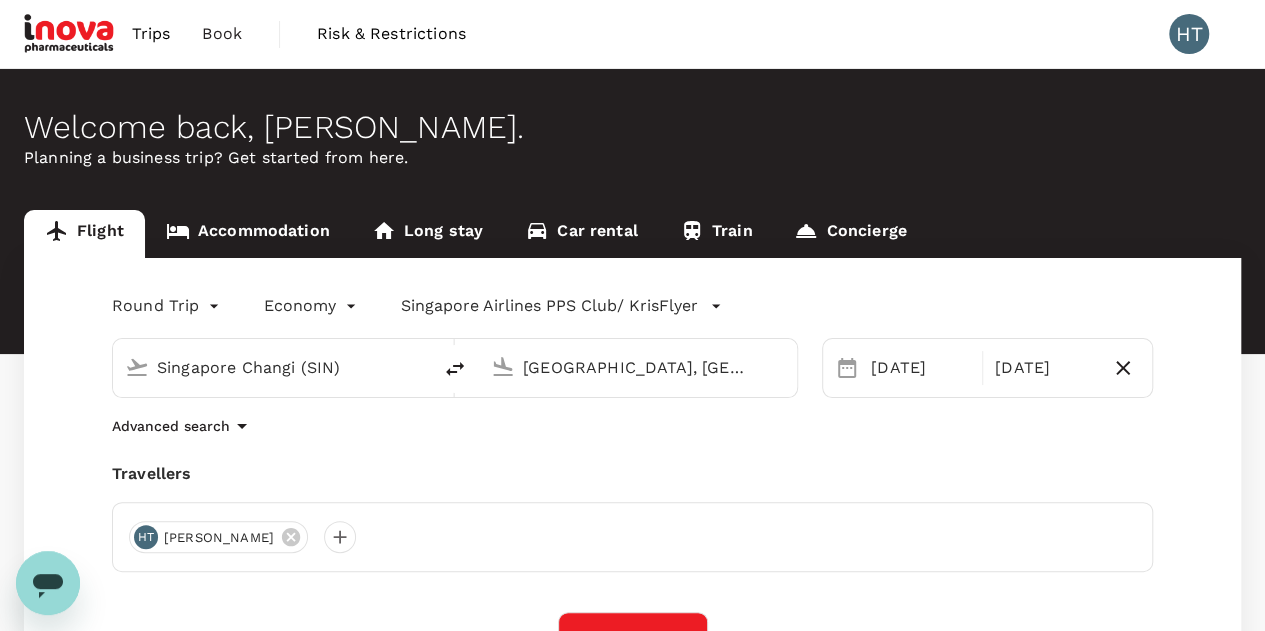 type 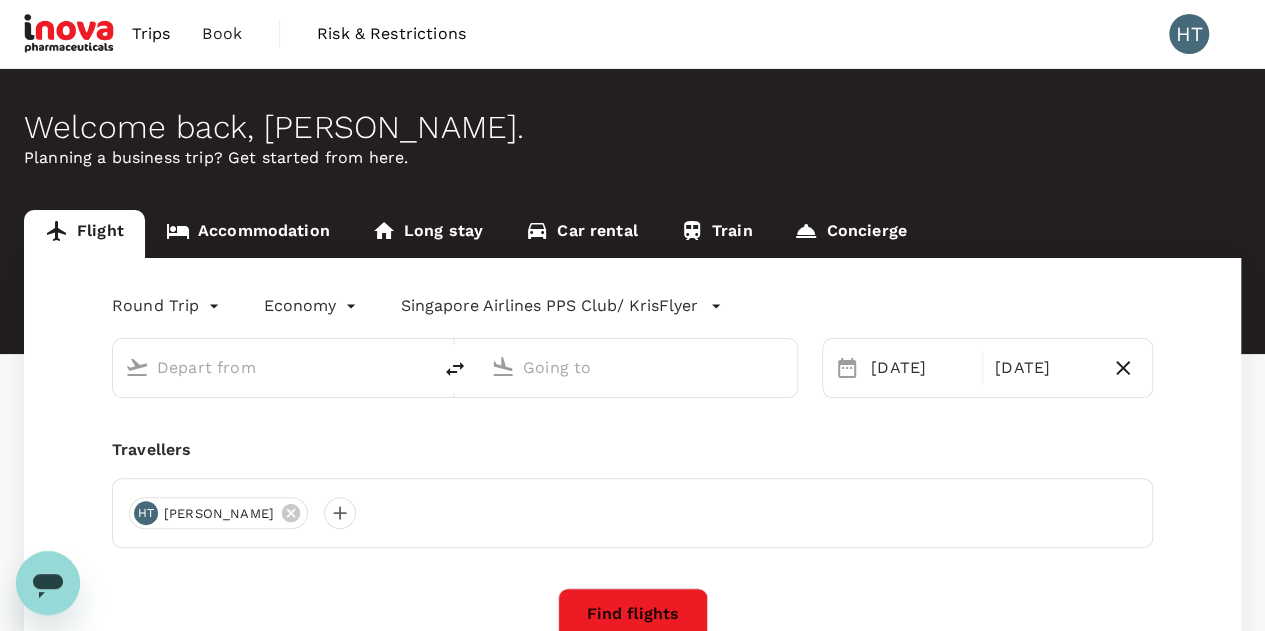 type on "Singapore Changi (SIN)" 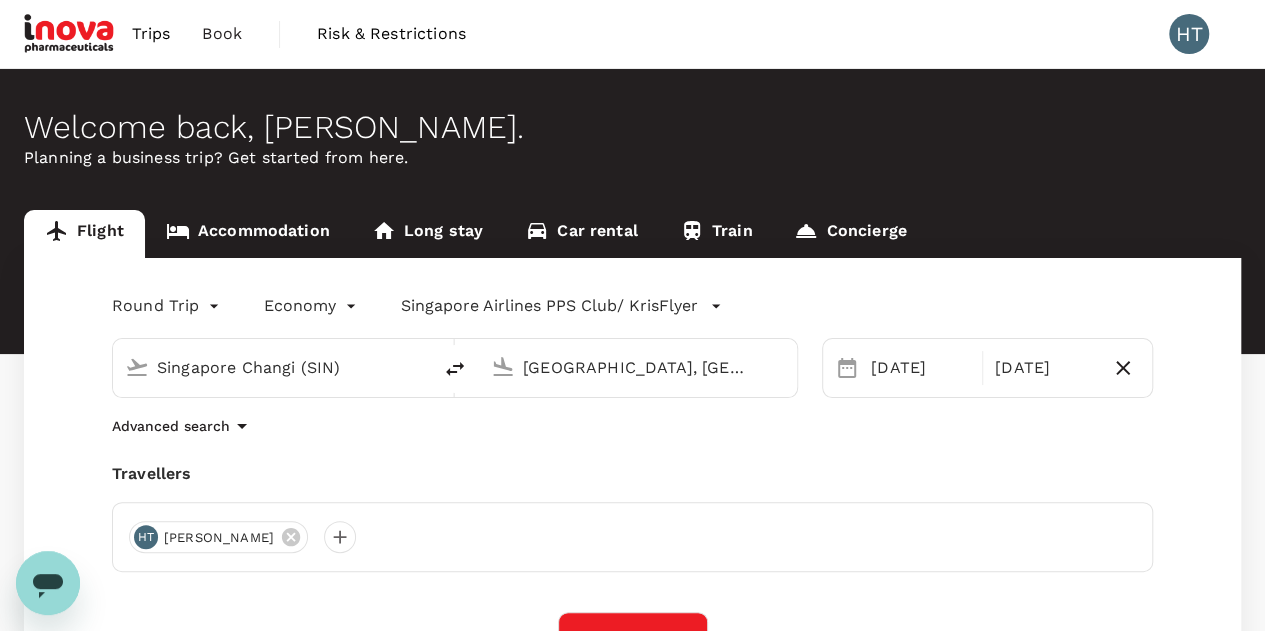 click on "Round Trip roundtrip Economy economy Singapore Airlines PPS Club/ KrisFlyer [GEOGRAPHIC_DATA] Changi ([GEOGRAPHIC_DATA]) [GEOGRAPHIC_DATA], [GEOGRAPHIC_DATA] (any) [DATE] Aug Advanced search Travellers   HT [PERSON_NAME] Find flights Your recent search Flight to [GEOGRAPHIC_DATA] SIN - CMNL [DATE] - [DATE] · 1 Traveller Flight to [GEOGRAPHIC_DATA] SIN - CMNL [DATE] - [DATE] · 1 Traveller" at bounding box center (632, 550) 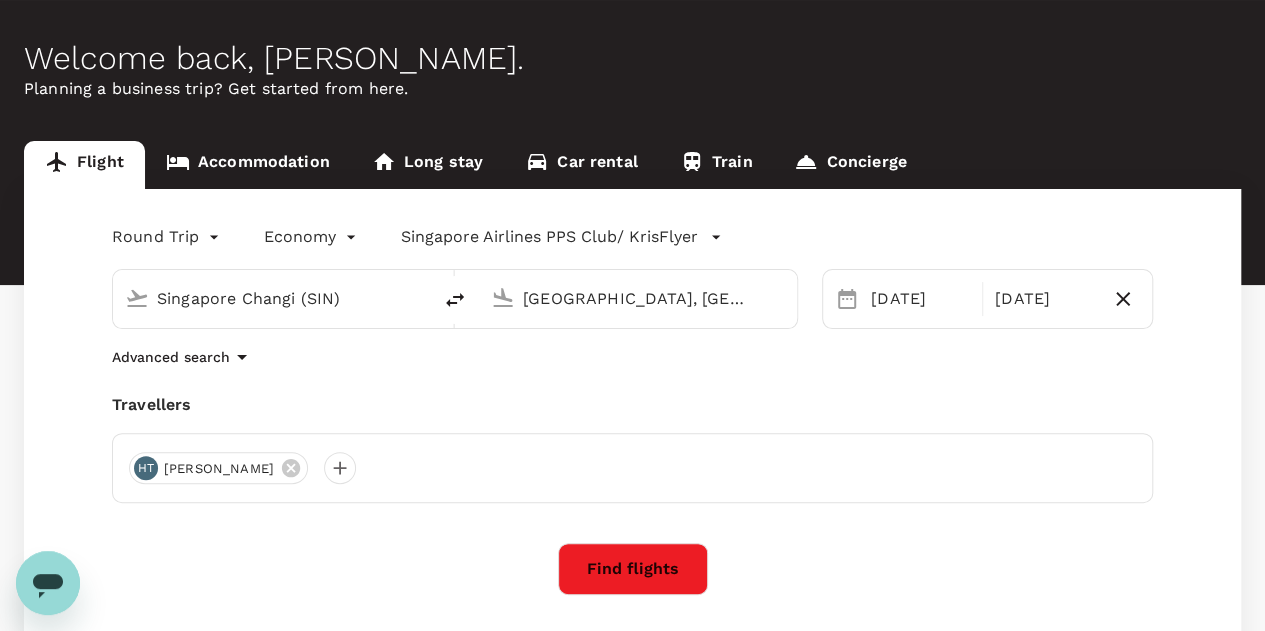 scroll, scrollTop: 100, scrollLeft: 0, axis: vertical 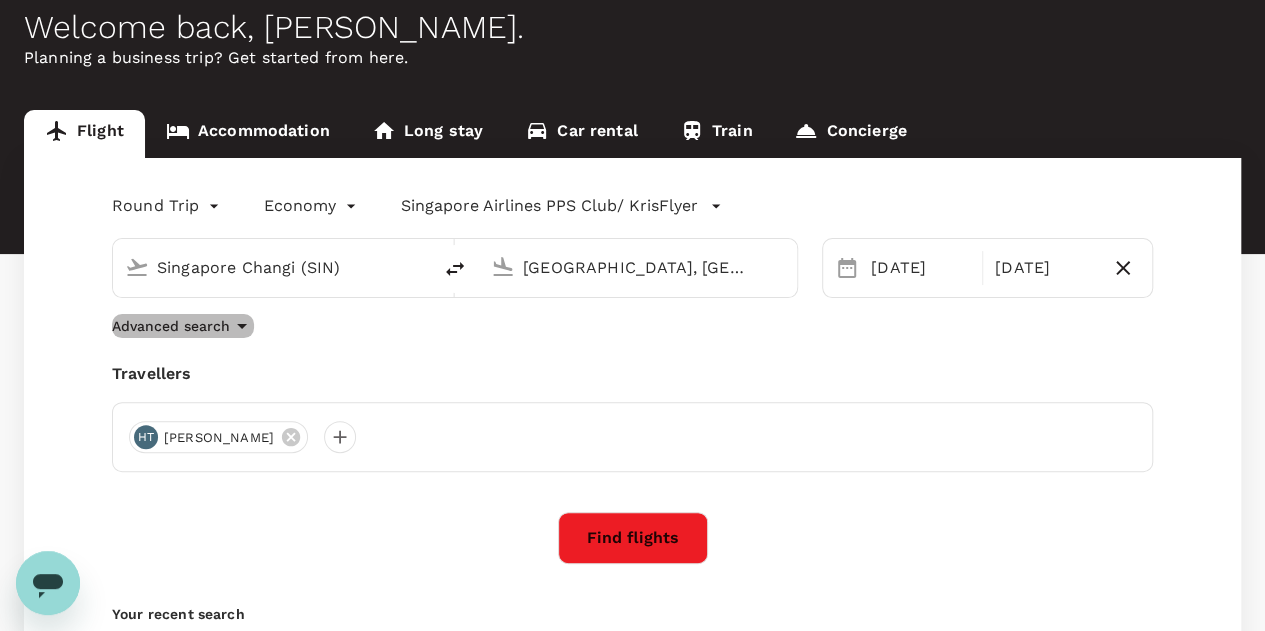click 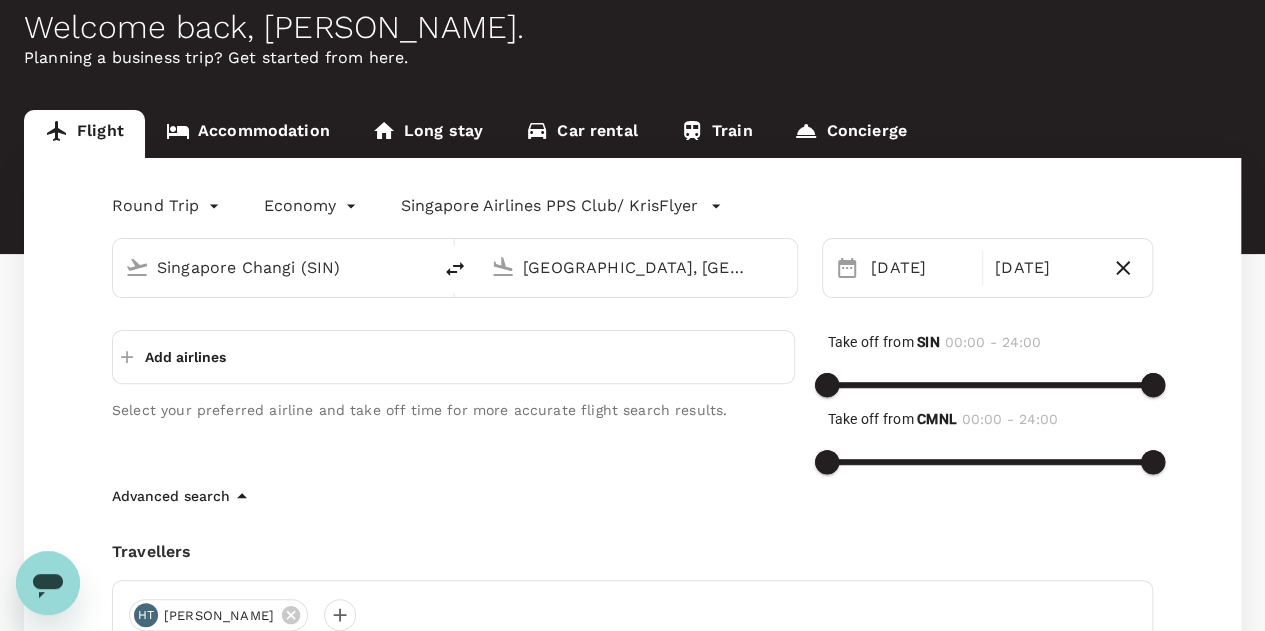 click on "Add airlines" at bounding box center (453, 357) 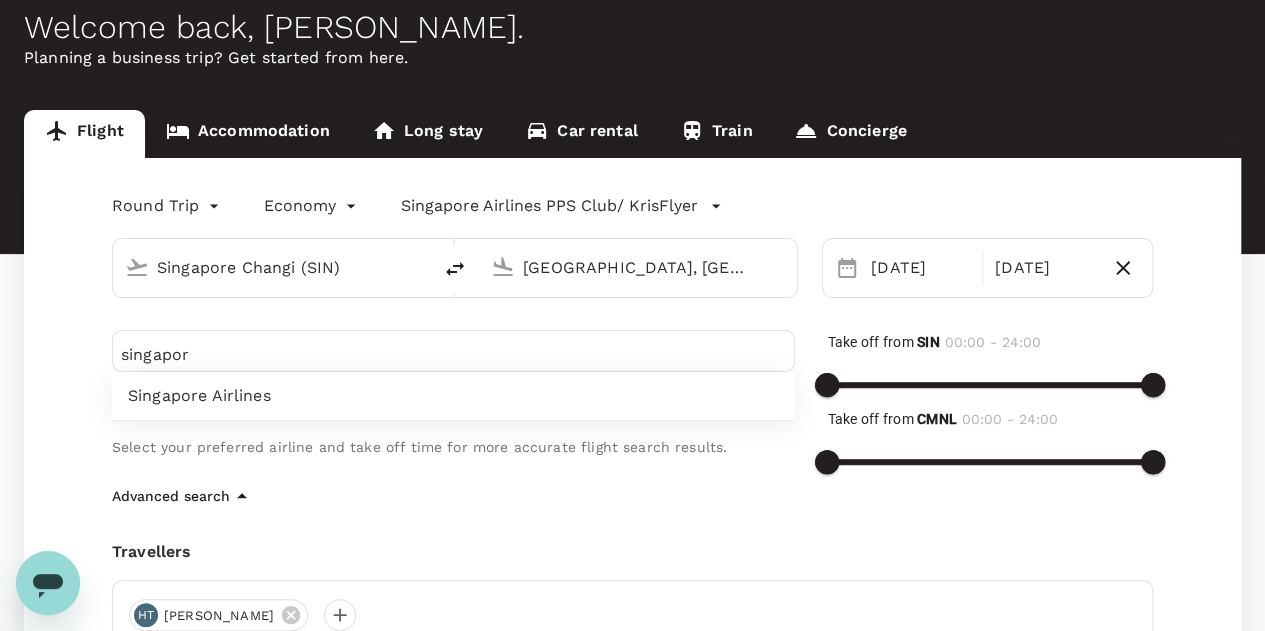 type on "singapor" 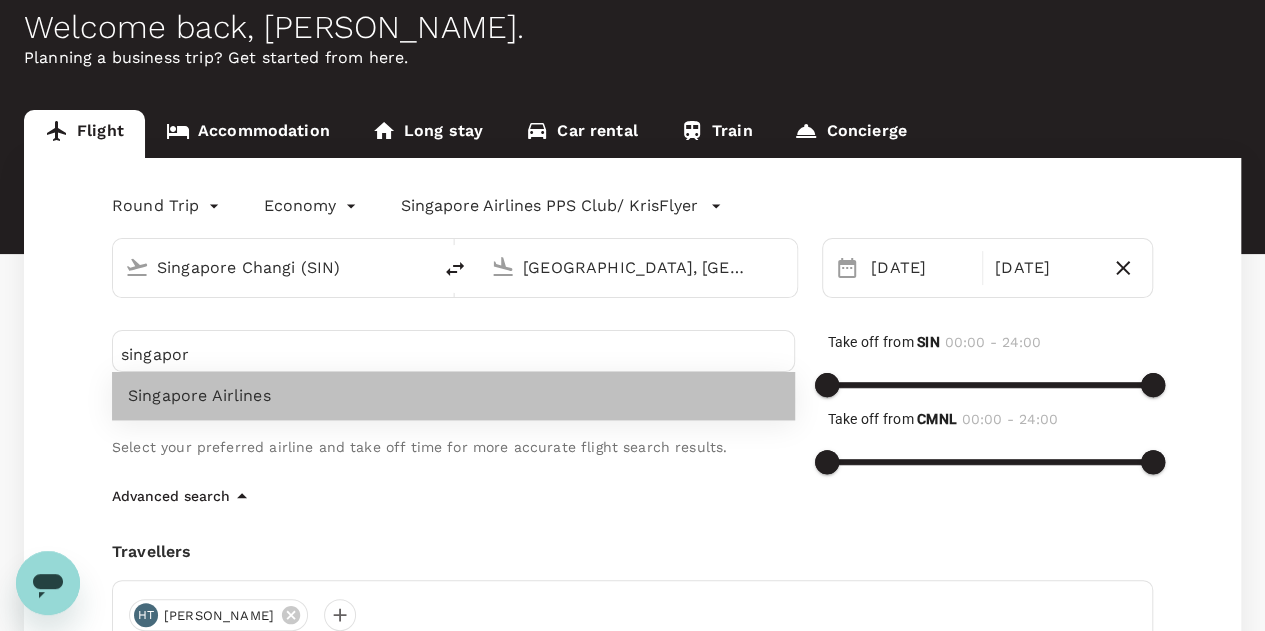click on "Singapore Airlines" at bounding box center (453, 396) 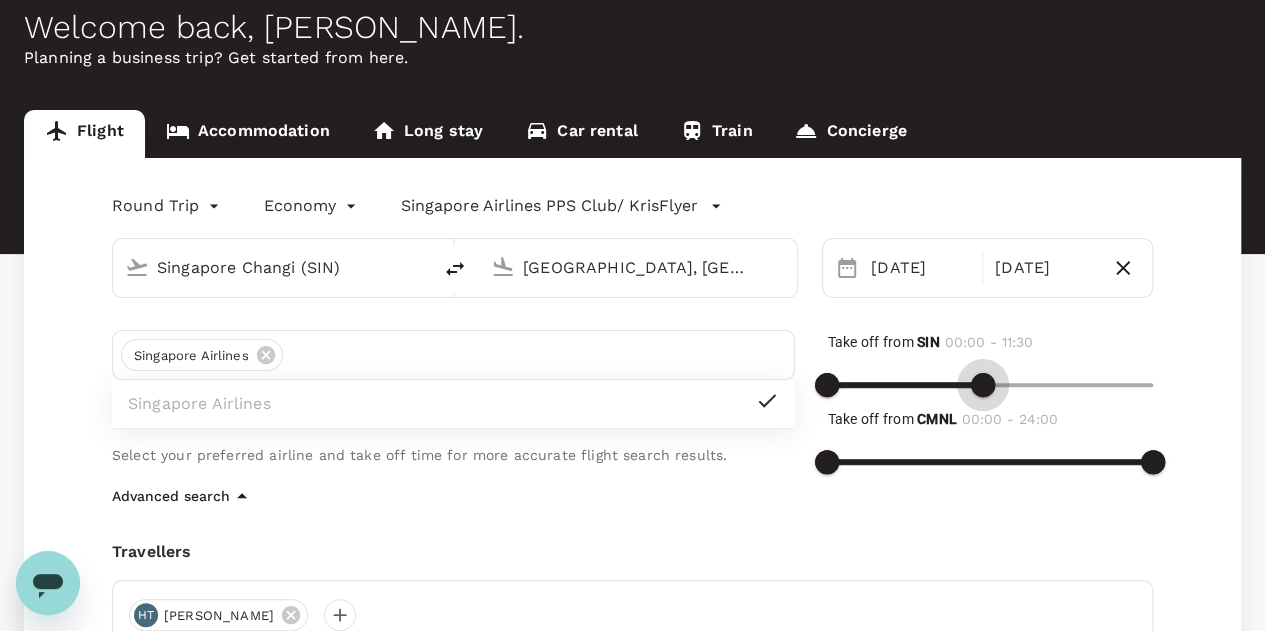 type on "720" 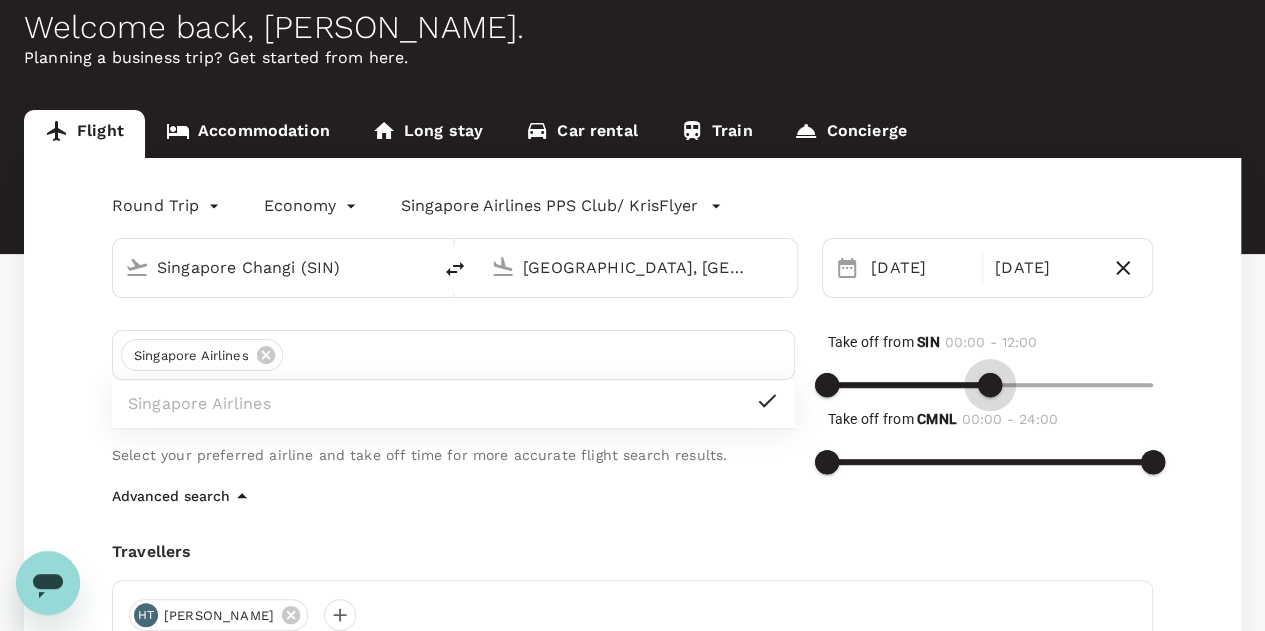 drag, startPoint x: 1152, startPoint y: 385, endPoint x: 992, endPoint y: 402, distance: 160.90059 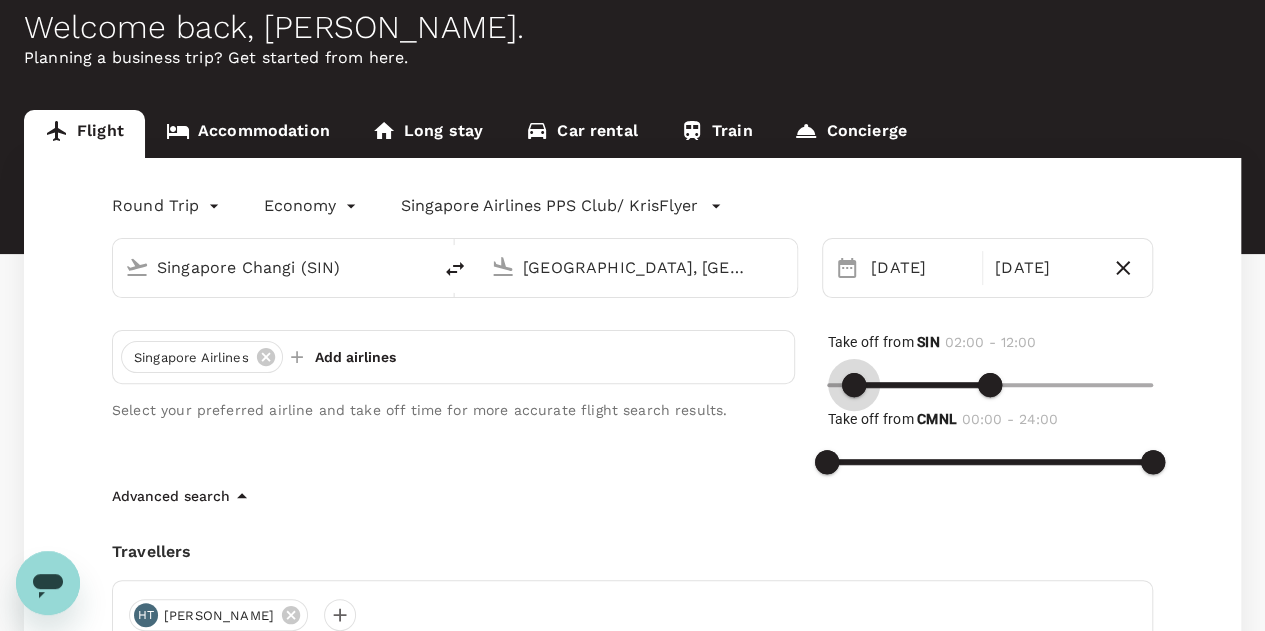 type on "0" 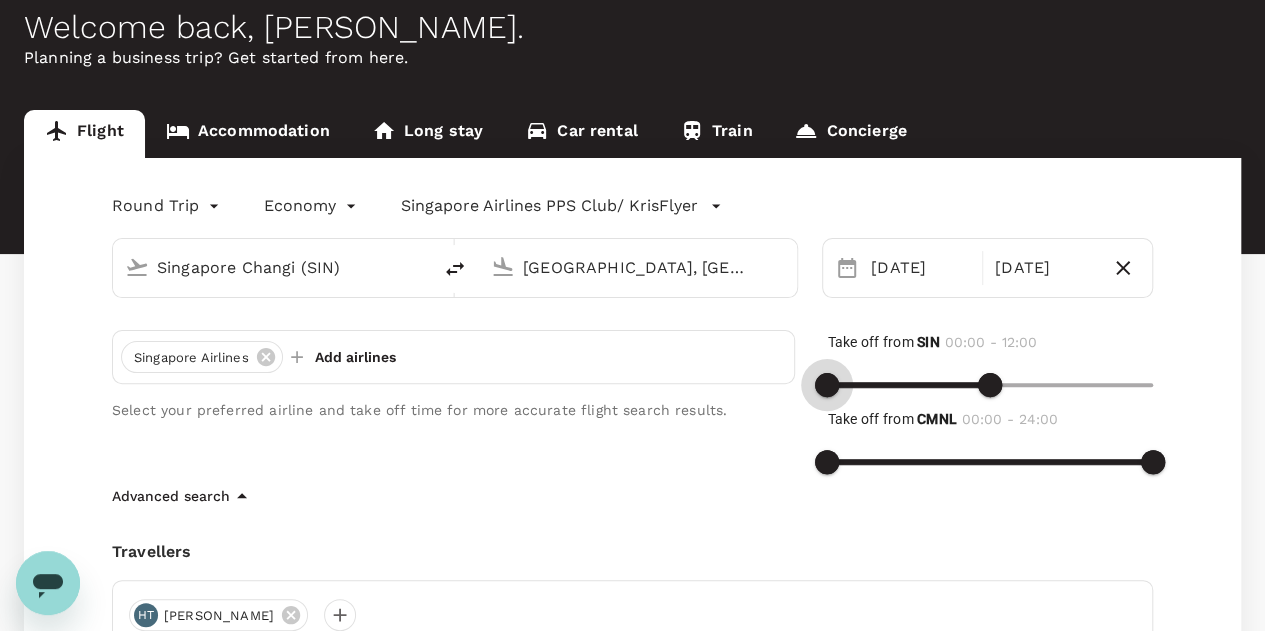 drag, startPoint x: 826, startPoint y: 387, endPoint x: 815, endPoint y: 389, distance: 11.18034 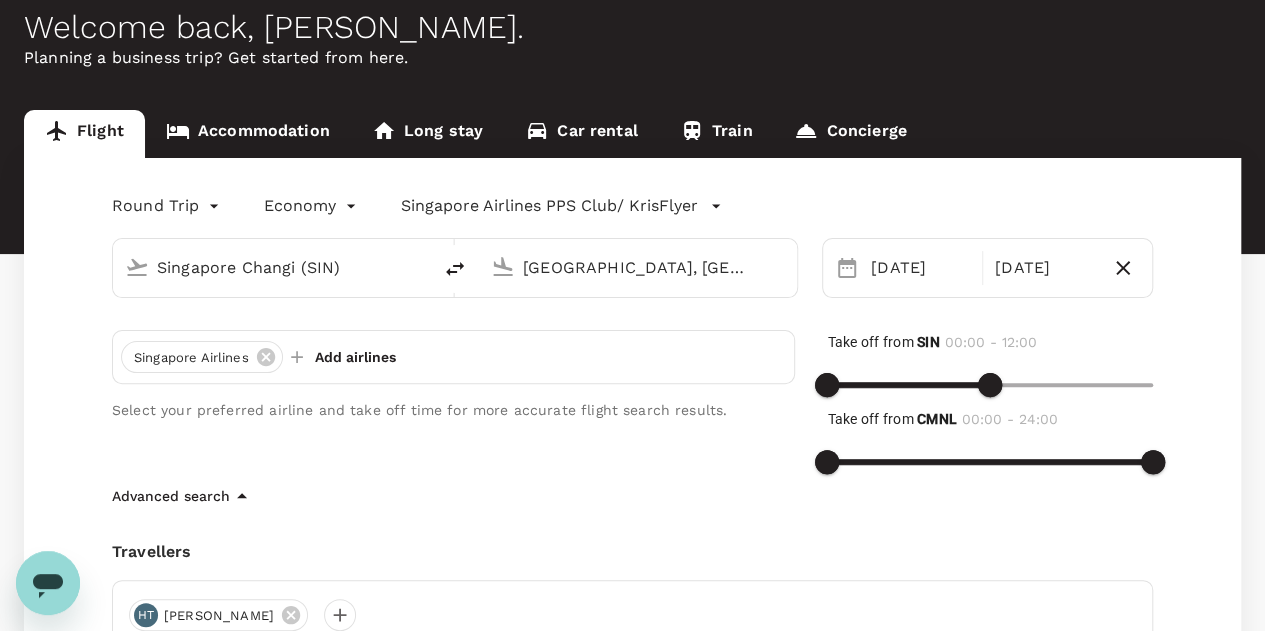 type on "1440" 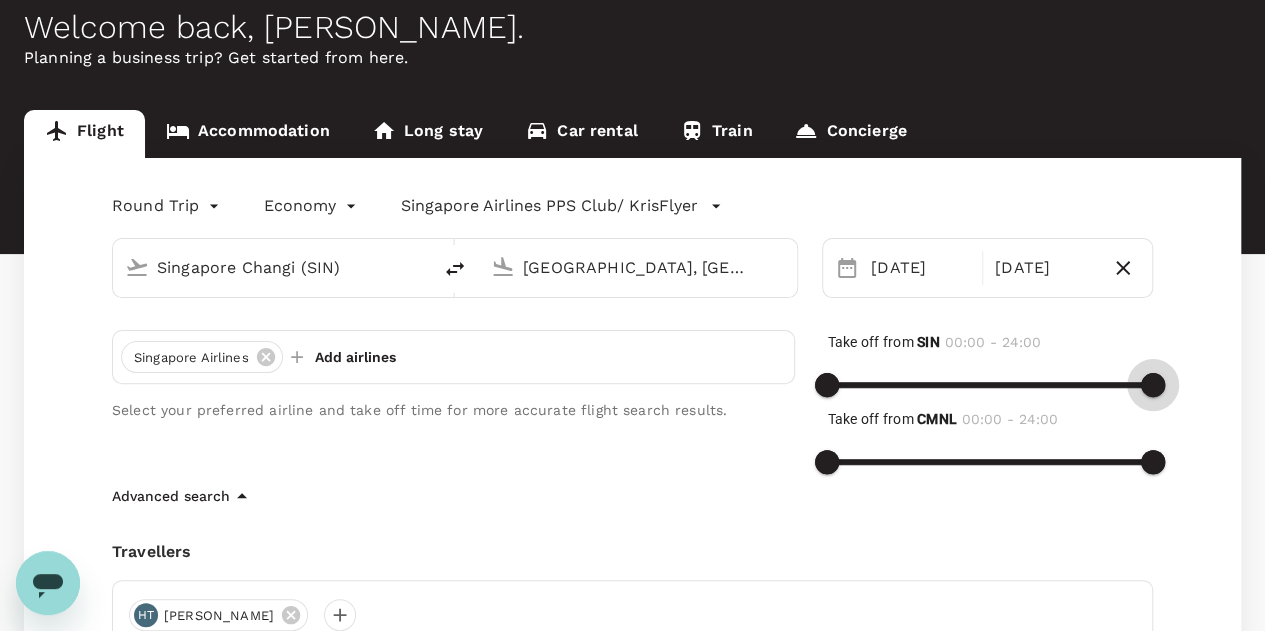 drag, startPoint x: 992, startPoint y: 397, endPoint x: 1249, endPoint y: 411, distance: 257.38104 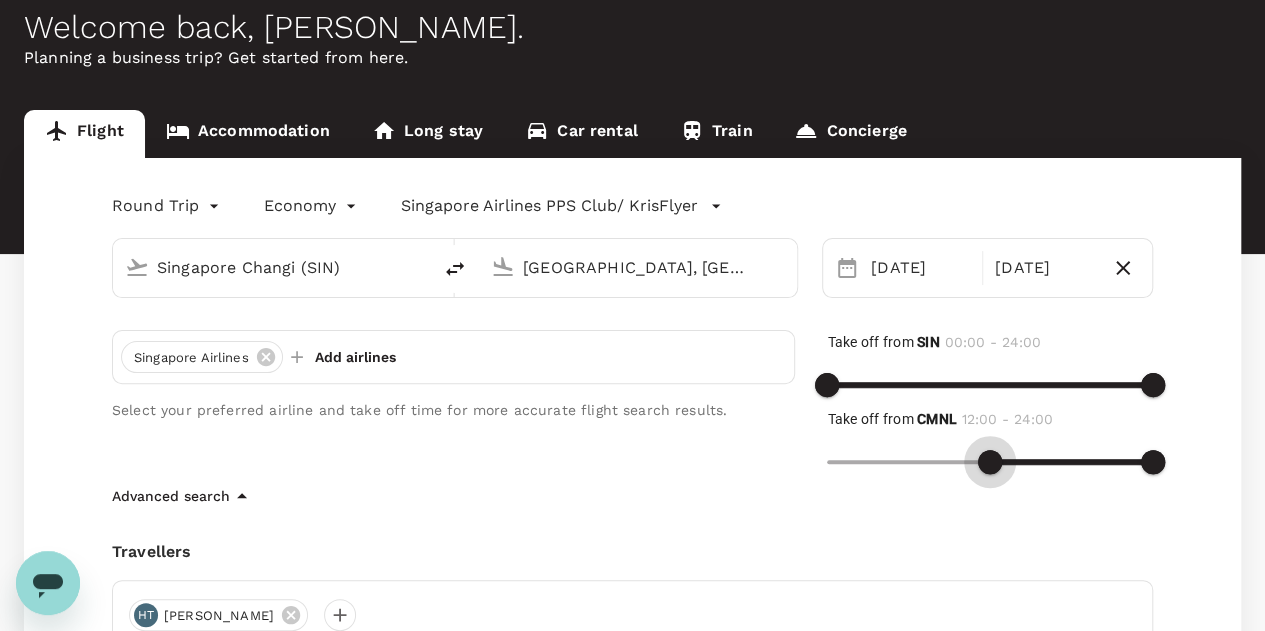 drag, startPoint x: 840, startPoint y: 461, endPoint x: 992, endPoint y: 469, distance: 152.21039 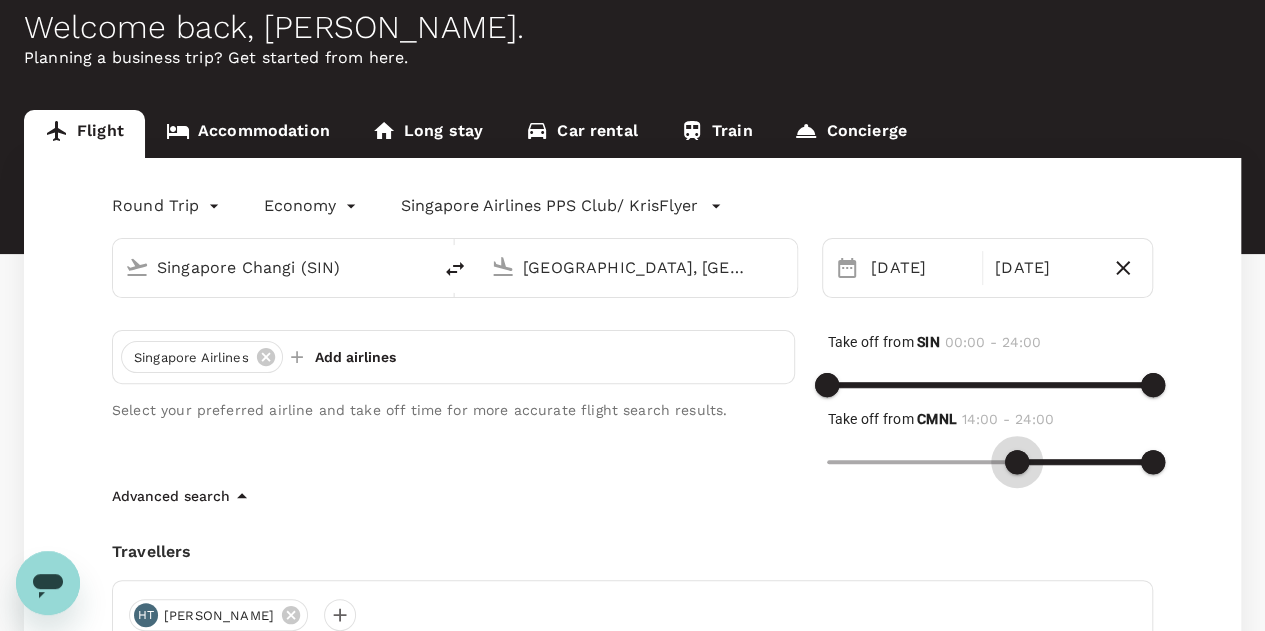 drag, startPoint x: 992, startPoint y: 469, endPoint x: 1020, endPoint y: 469, distance: 28 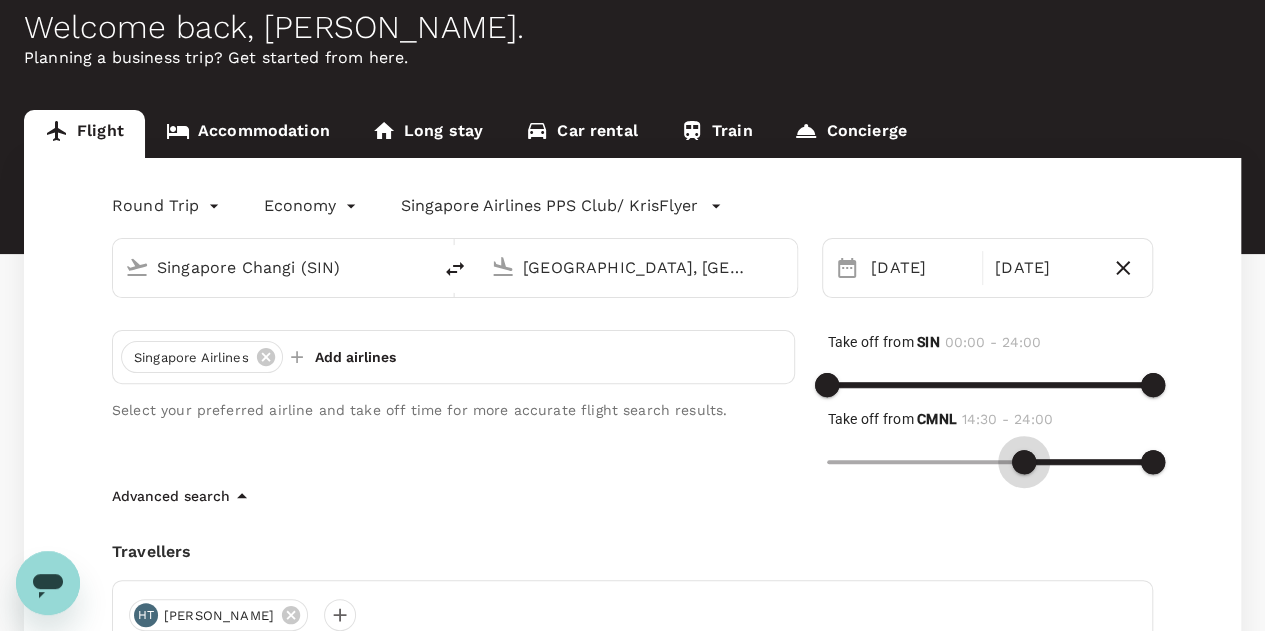 type on "900" 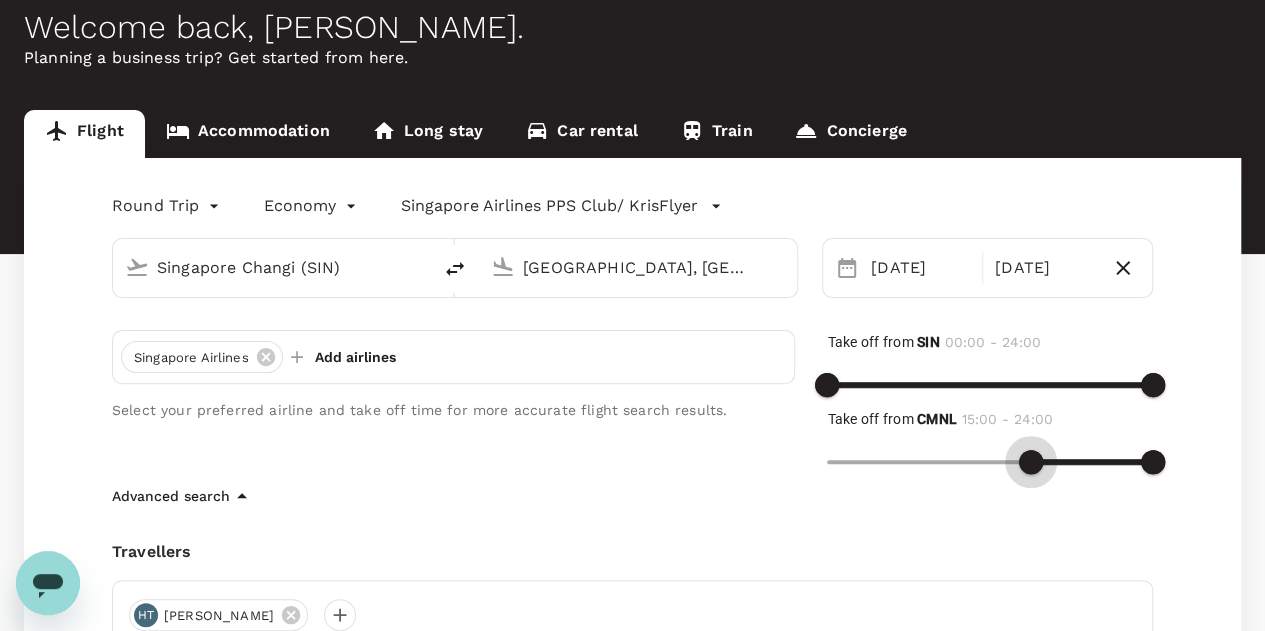 drag, startPoint x: 1016, startPoint y: 459, endPoint x: 1032, endPoint y: 462, distance: 16.27882 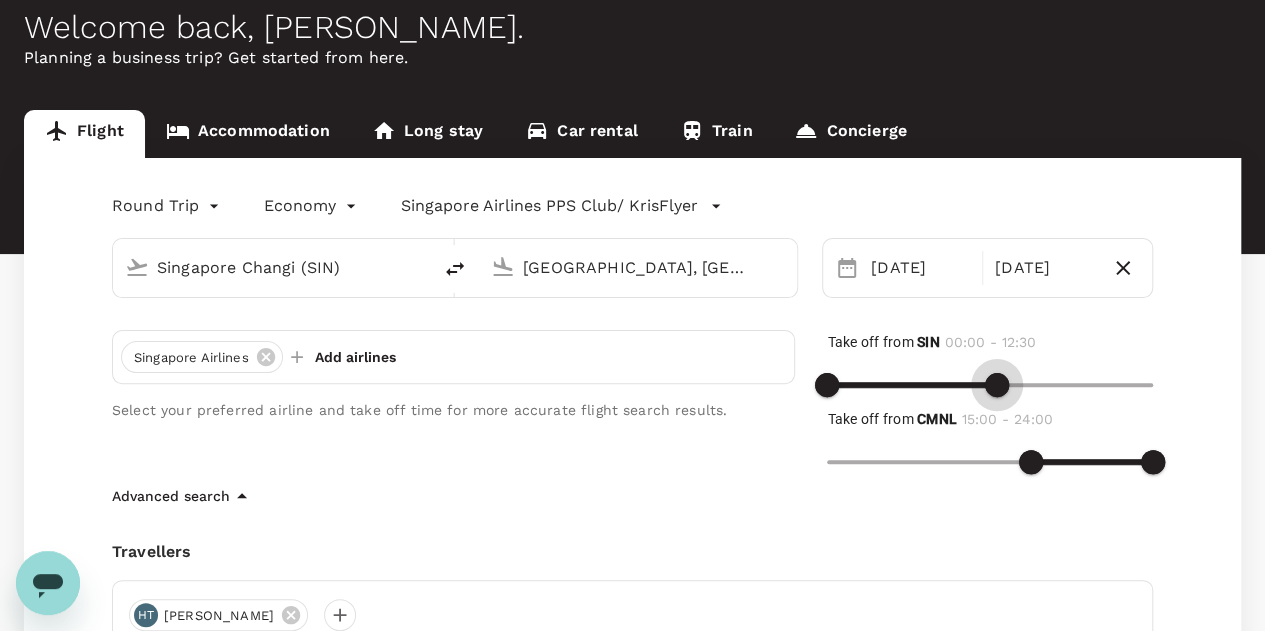type on "720" 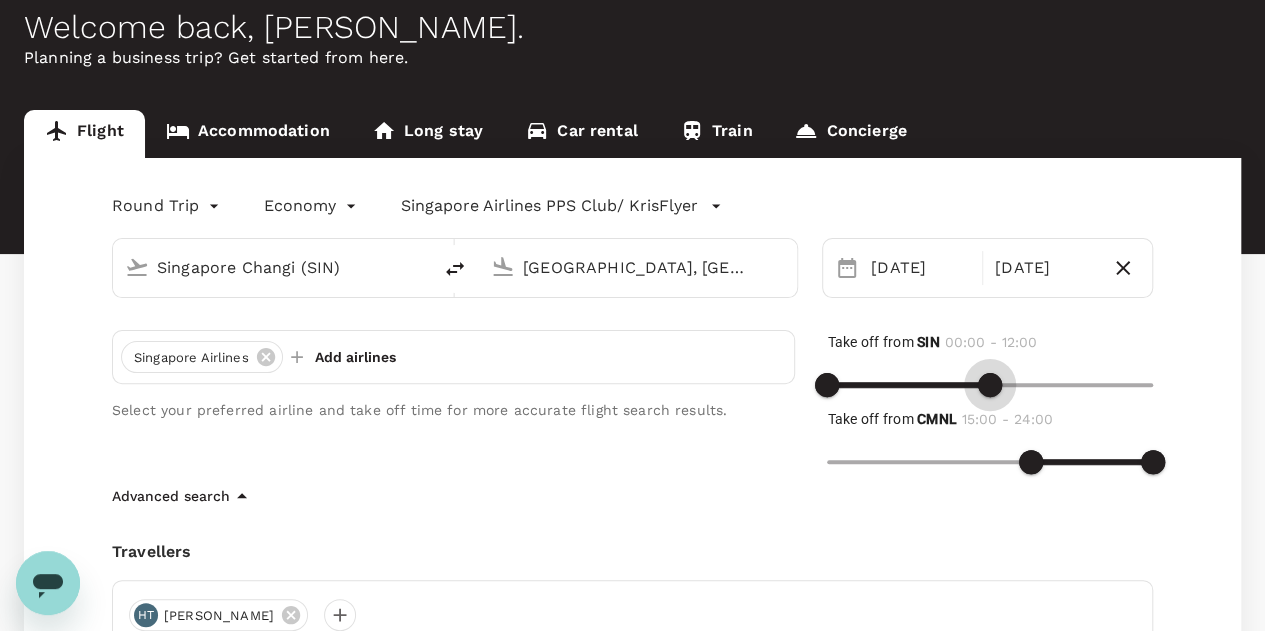 drag, startPoint x: 1154, startPoint y: 389, endPoint x: 993, endPoint y: 392, distance: 161.02795 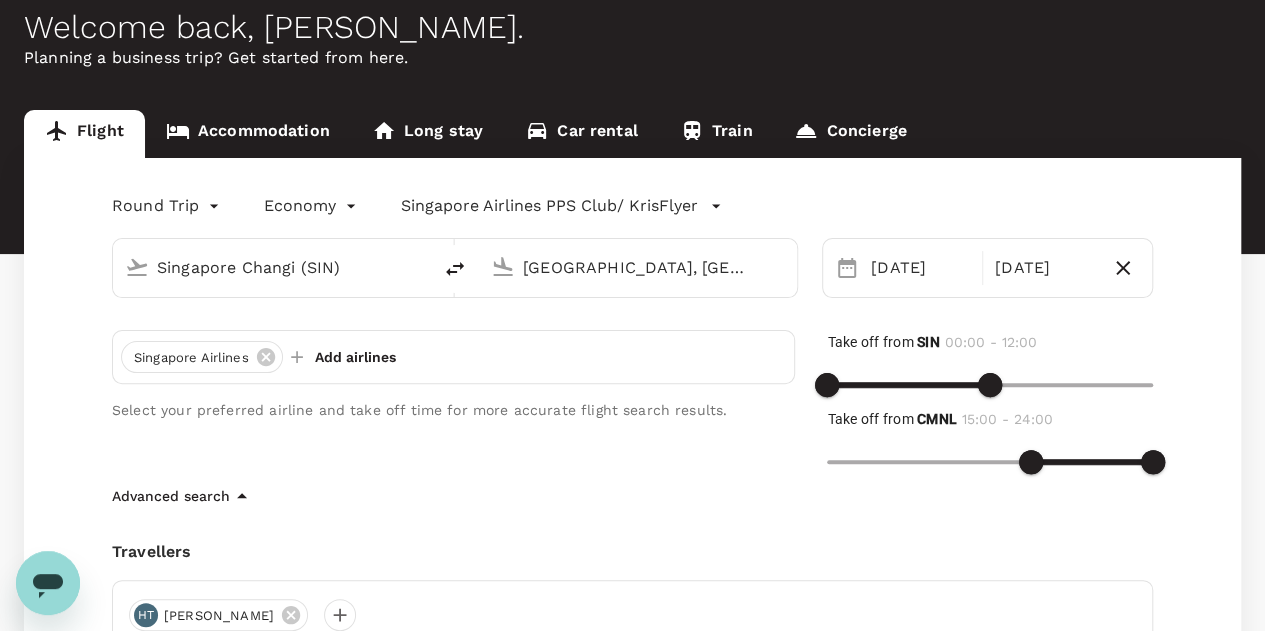 click on "Round Trip roundtrip Economy economy Singapore Airlines PPS Club/ KrisFlyer [GEOGRAPHIC_DATA] Changi ([GEOGRAPHIC_DATA]) [GEOGRAPHIC_DATA], [GEOGRAPHIC_DATA] (any) [DATE] Aug Singapore Airlines Add airlines Select your preferred airline and take off time for more accurate flight search results. Take off from   SIN 00:00 - 12:00 Take off from   CMNL 15:00 - 24:00 Advanced search Travellers   HT [PERSON_NAME] Find flights Your recent search Flight to [GEOGRAPHIC_DATA] SIN - CMNL [DATE] - [DATE] · 1 Traveller Flight to [GEOGRAPHIC_DATA] SIN - CMNL [DATE] - [DATE] · 1 Traveller" at bounding box center (632, 539) 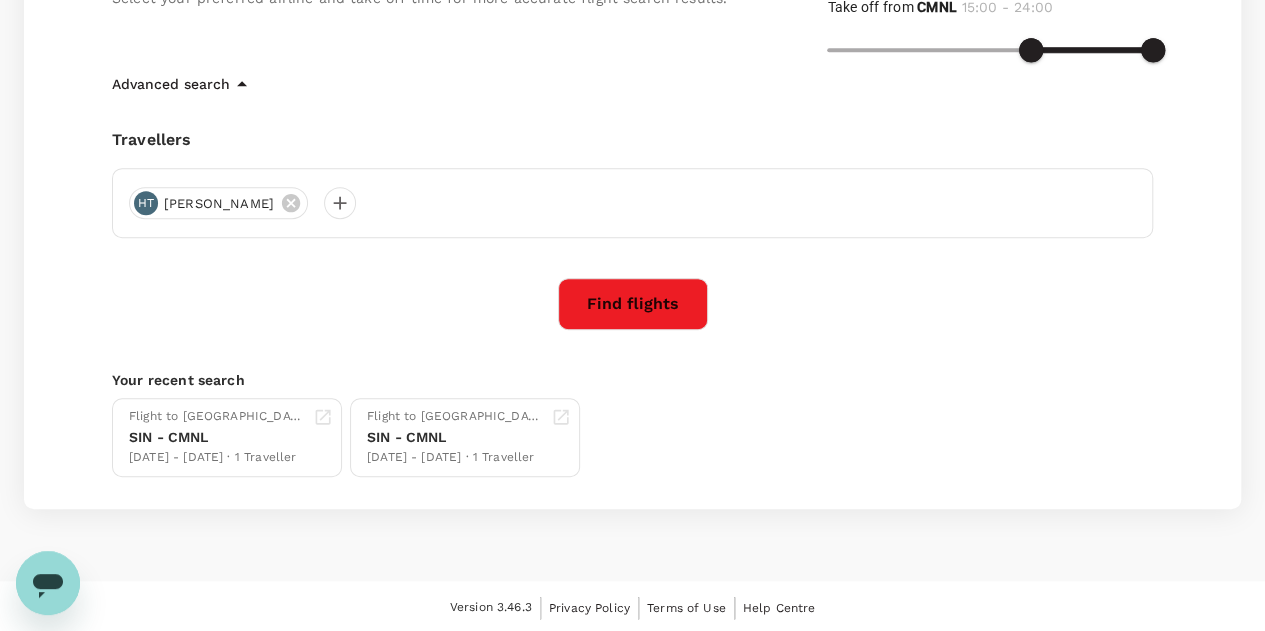scroll, scrollTop: 412, scrollLeft: 0, axis: vertical 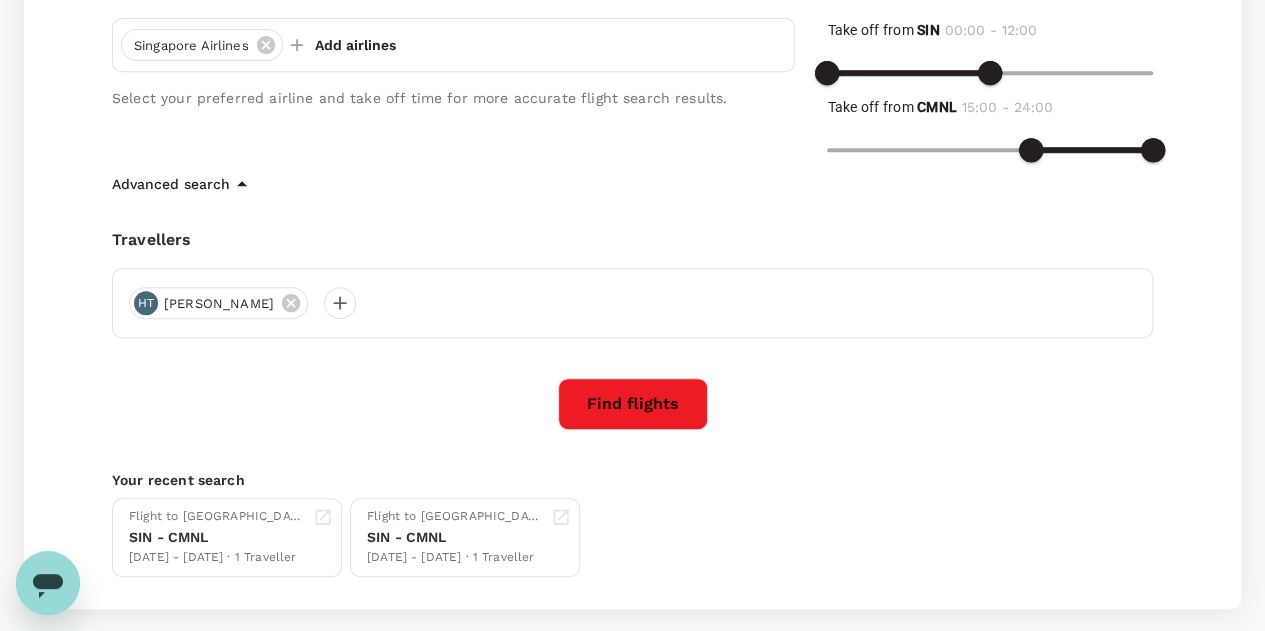 click on "Find flights" at bounding box center [633, 404] 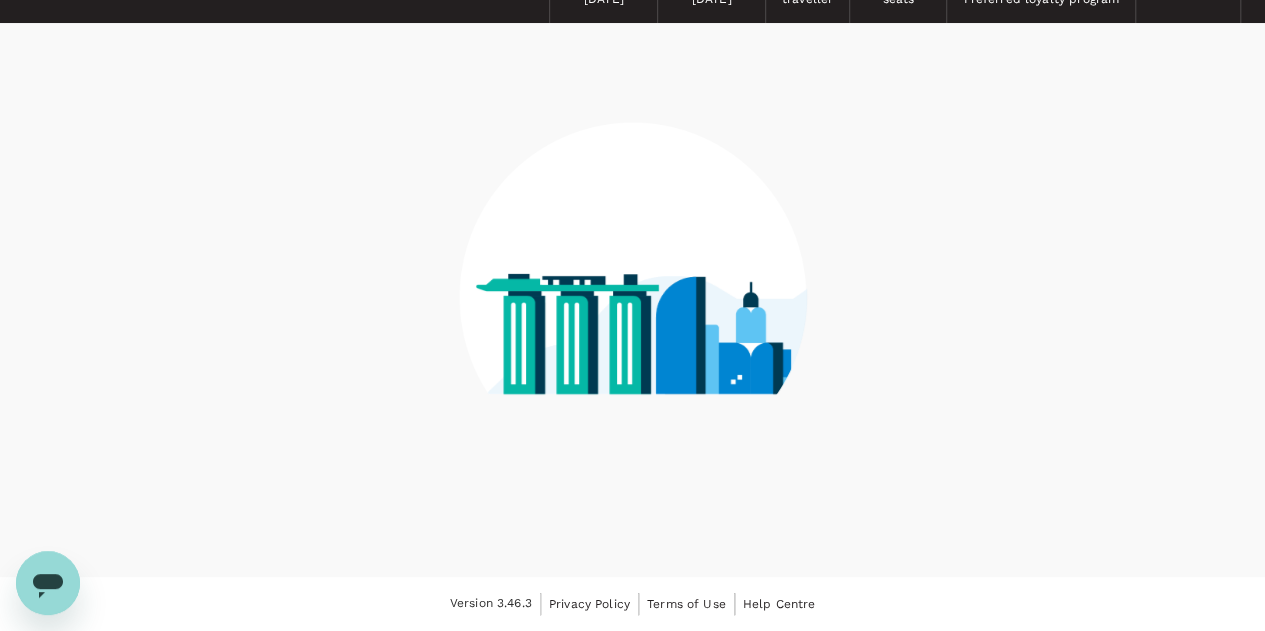 scroll, scrollTop: 0, scrollLeft: 0, axis: both 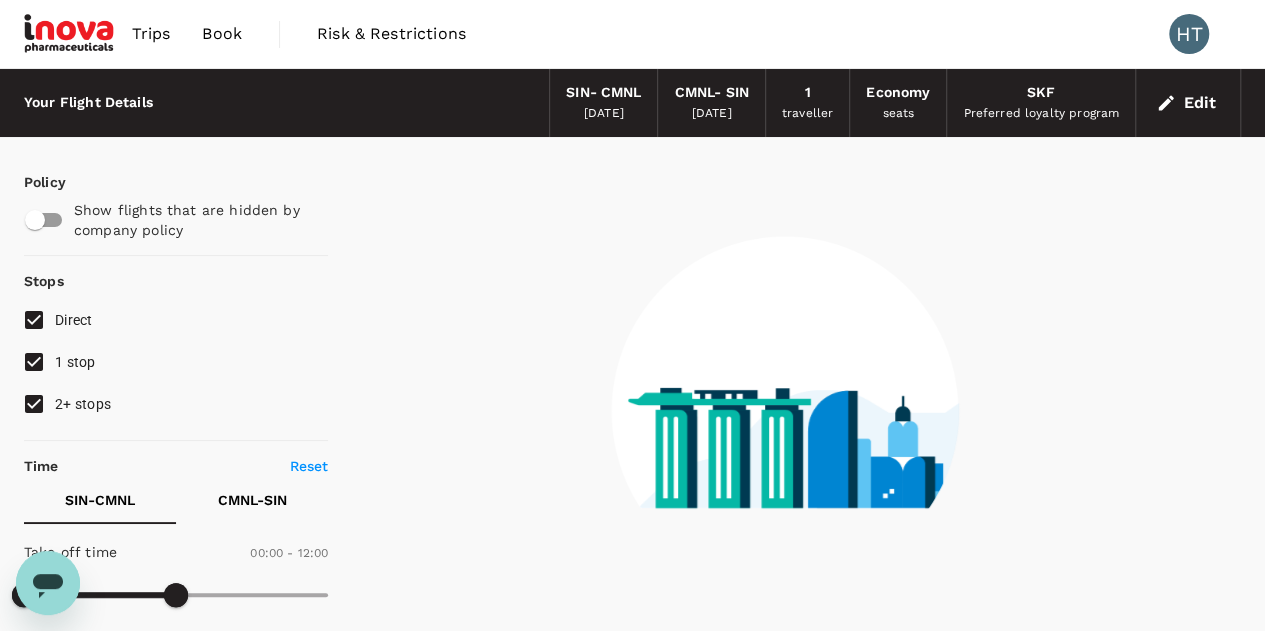 type on "1030" 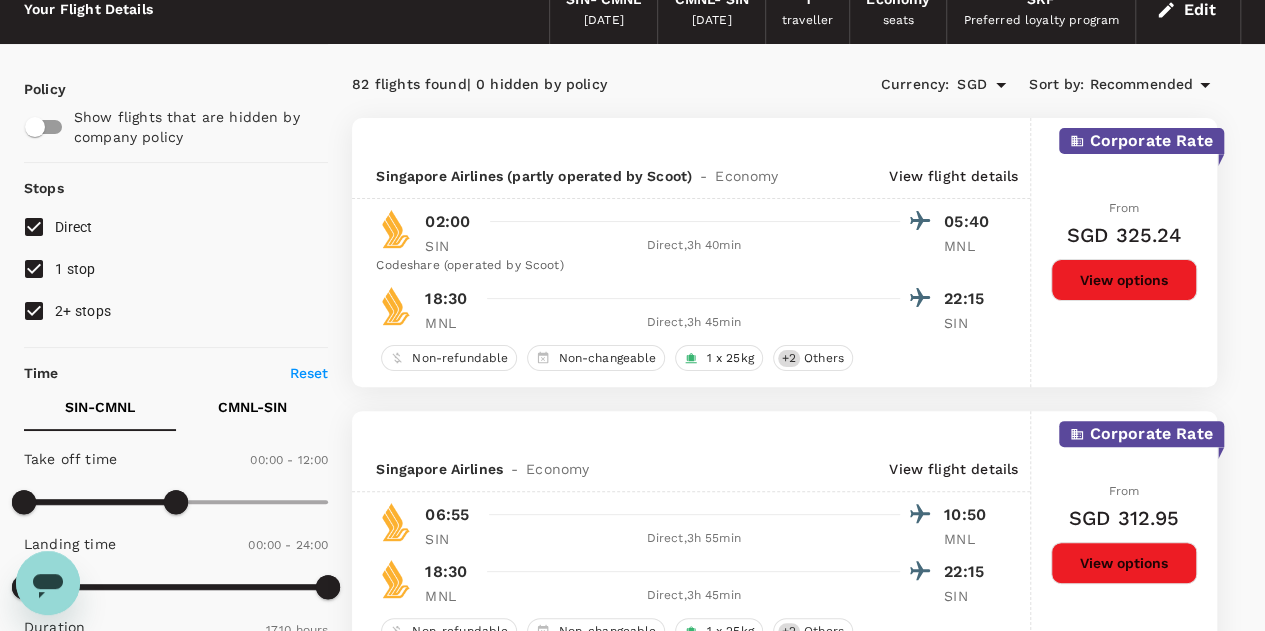 scroll, scrollTop: 0, scrollLeft: 0, axis: both 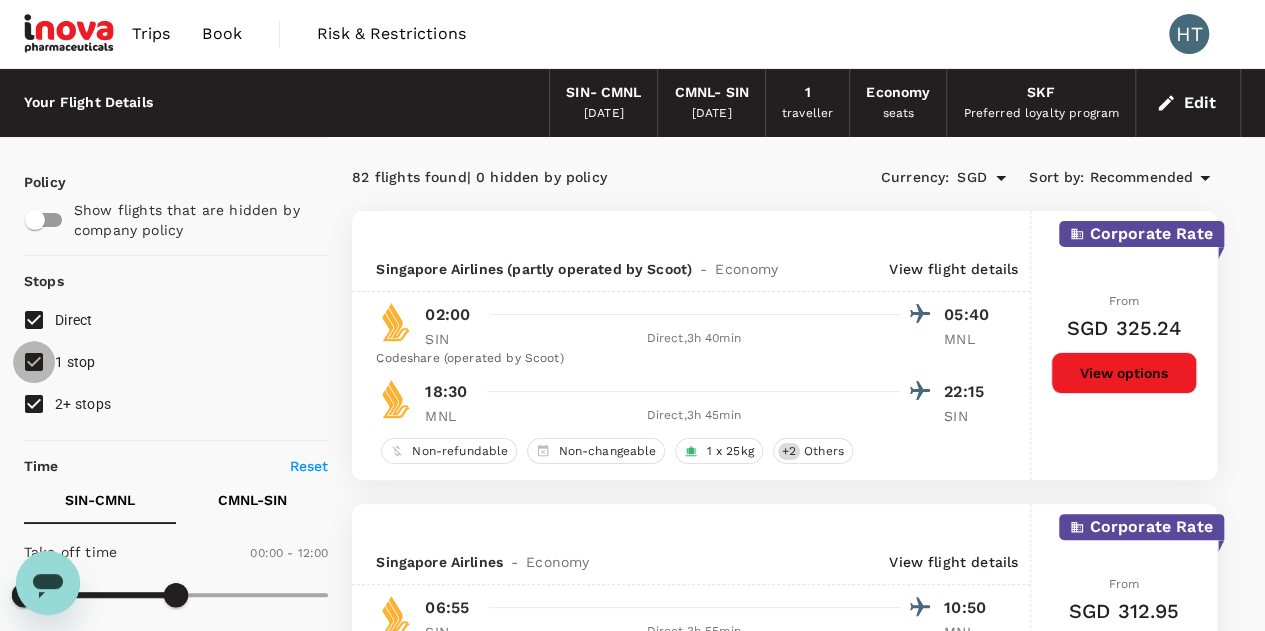 click on "1 stop" at bounding box center [34, 362] 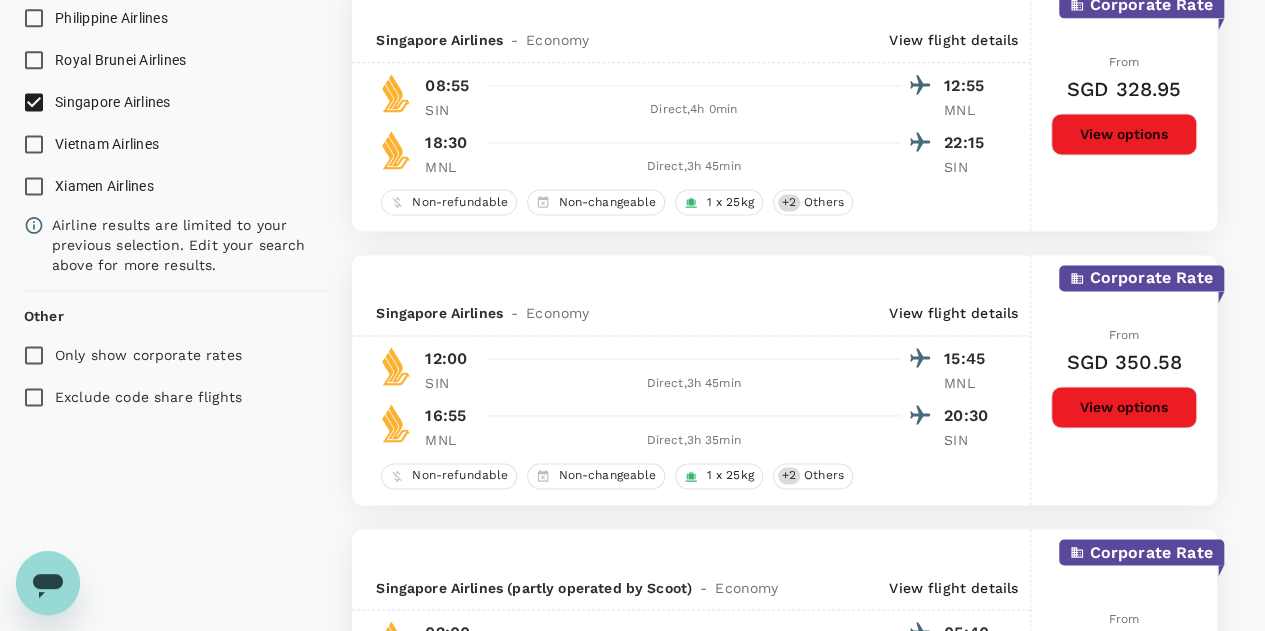 scroll, scrollTop: 1300, scrollLeft: 0, axis: vertical 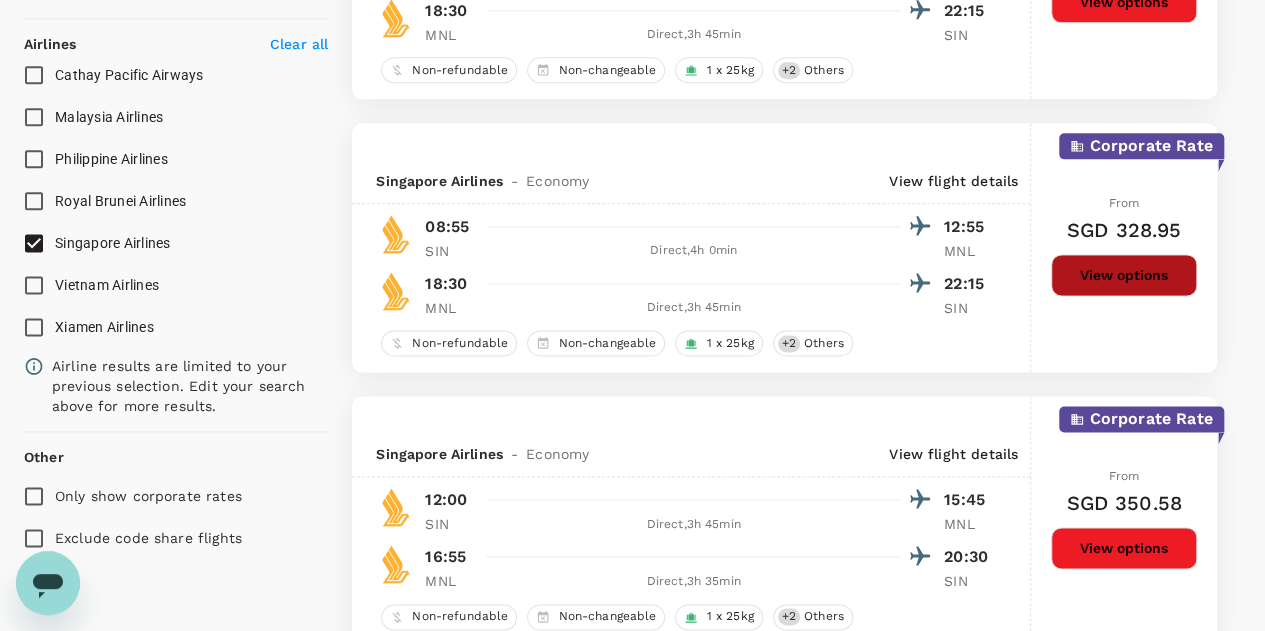 click on "View options" at bounding box center (1124, 275) 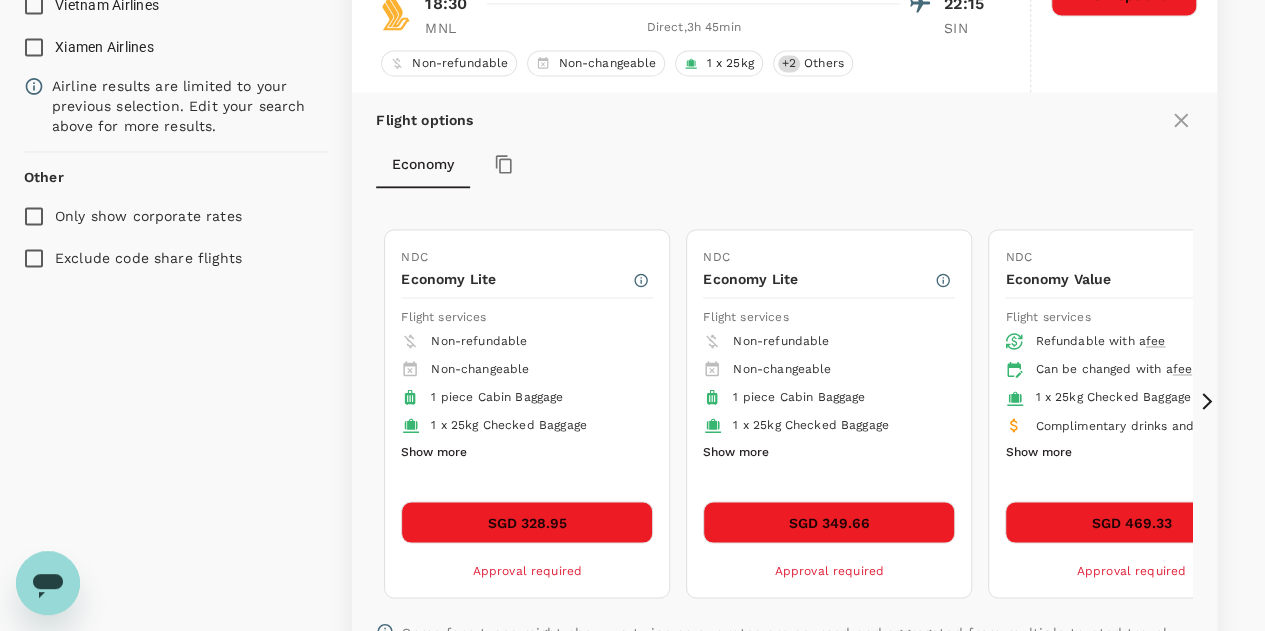 scroll, scrollTop: 1521, scrollLeft: 0, axis: vertical 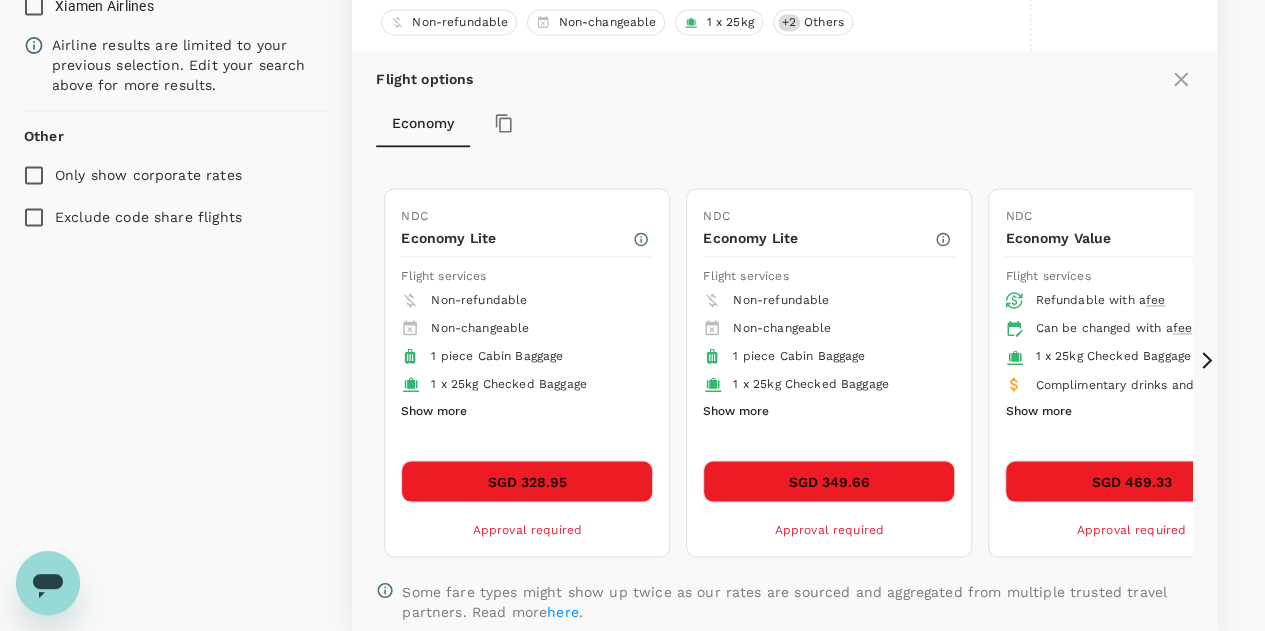click 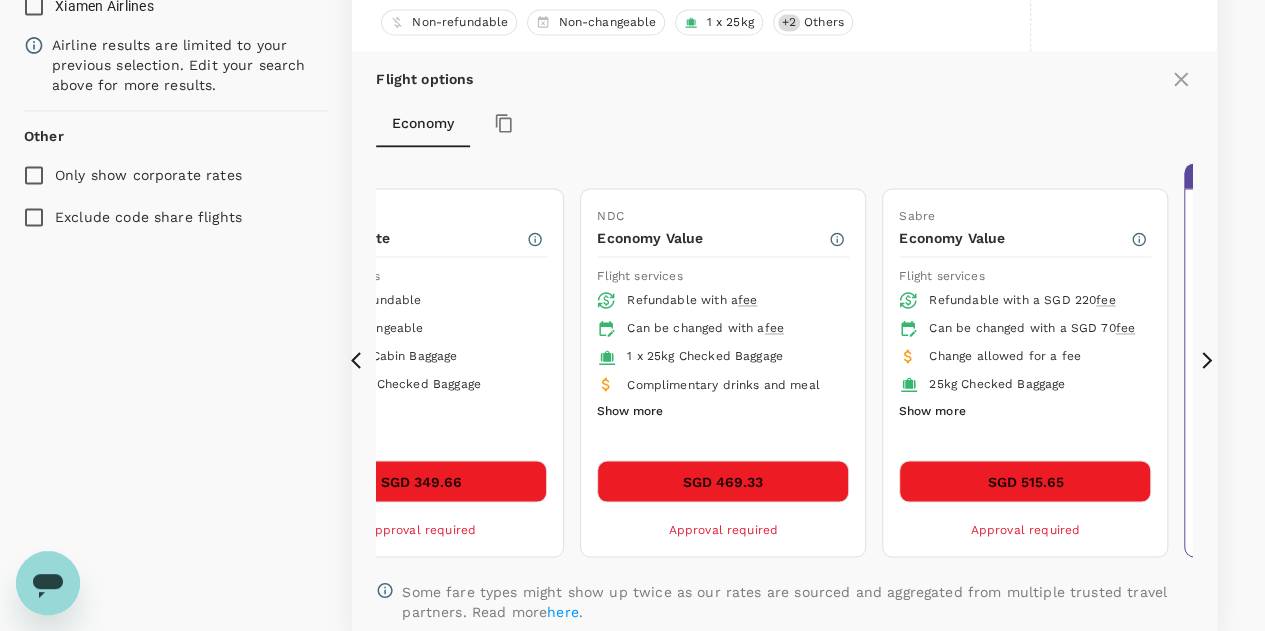 click 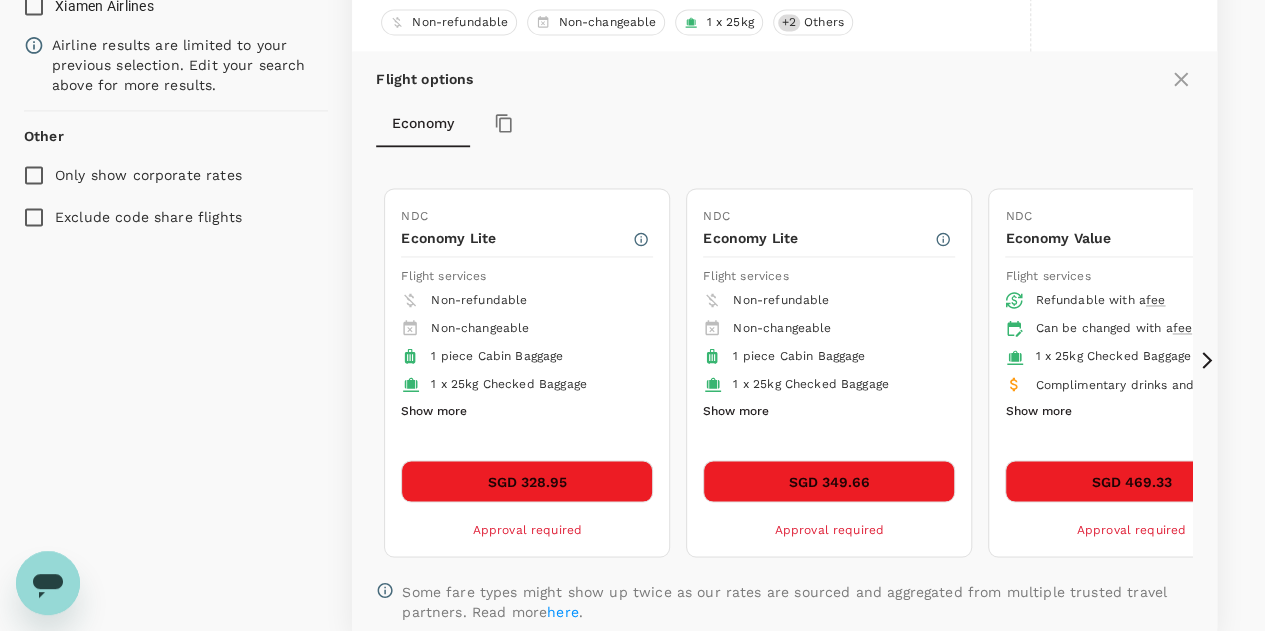 click on "SGD 469.33" at bounding box center (1131, 481) 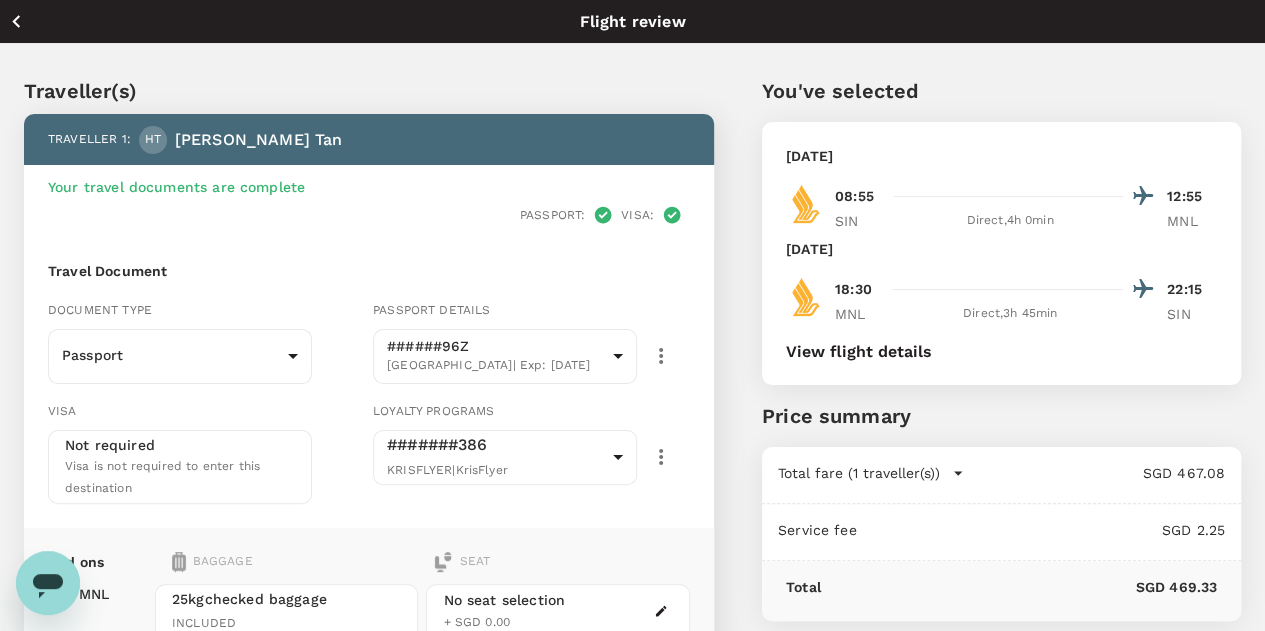 scroll, scrollTop: 0, scrollLeft: 0, axis: both 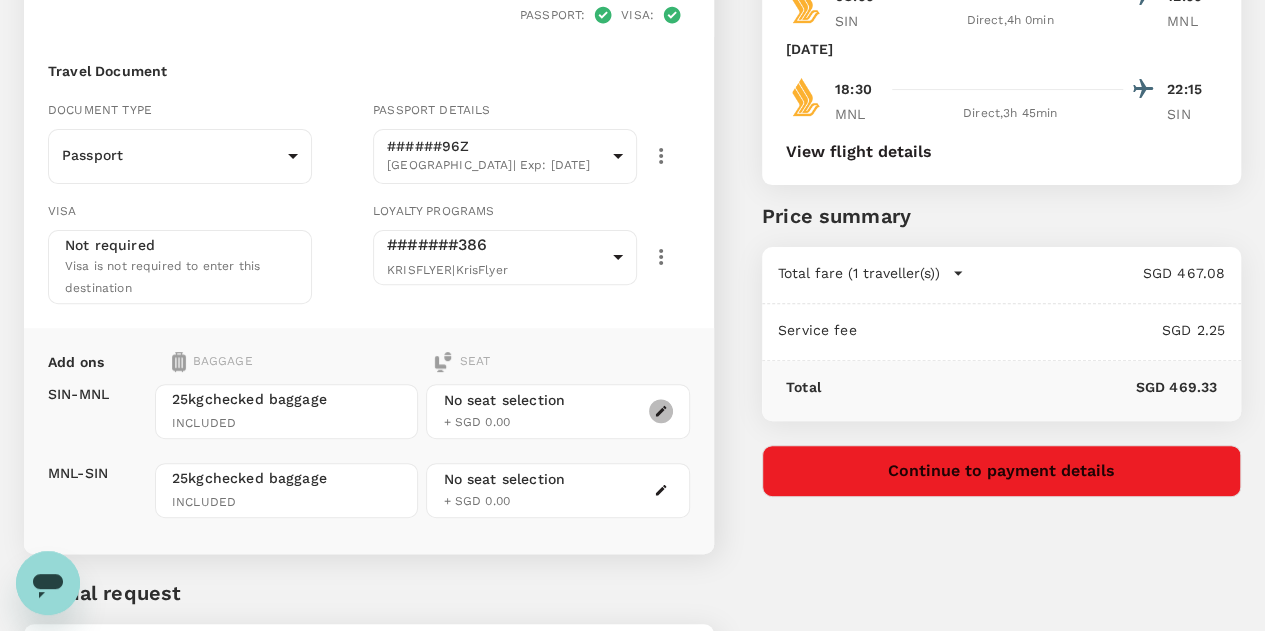 click 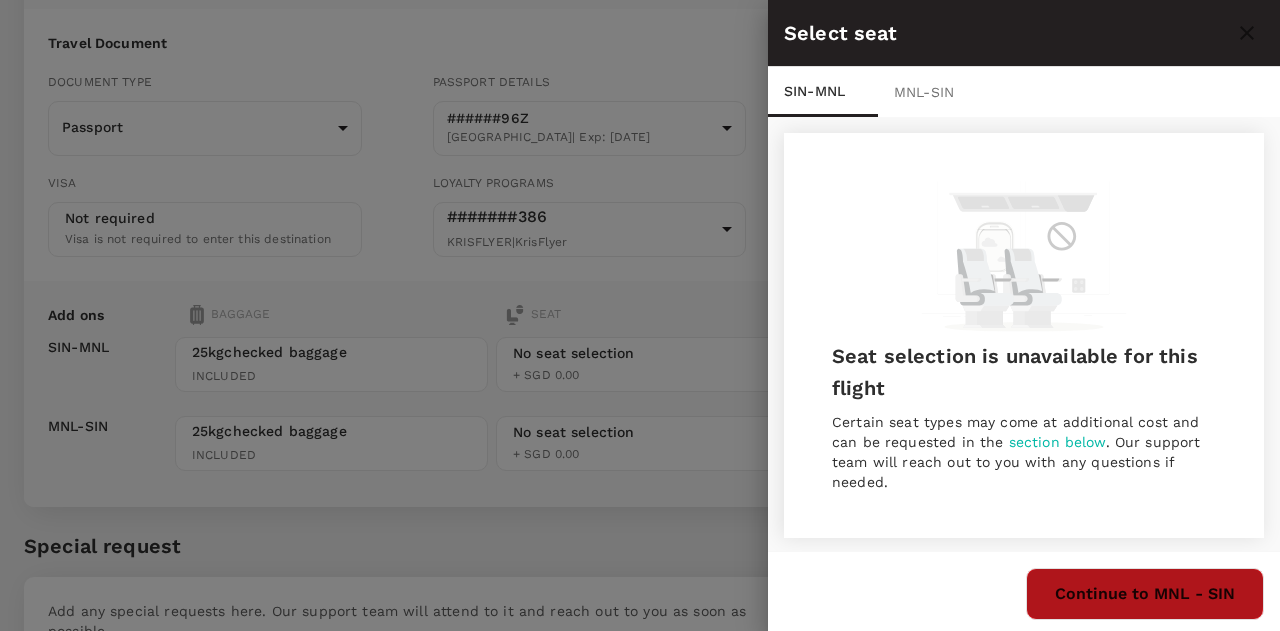 click on "Continue to   MNL - SIN" at bounding box center (1145, 594) 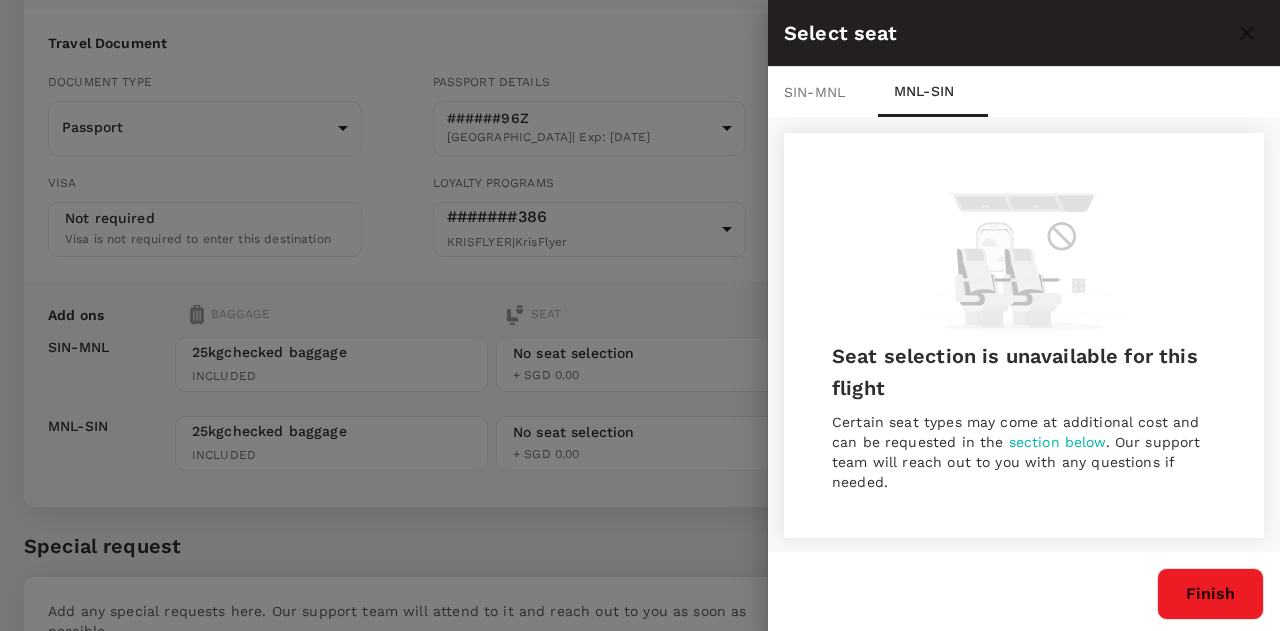 click on "Finish" at bounding box center [1210, 594] 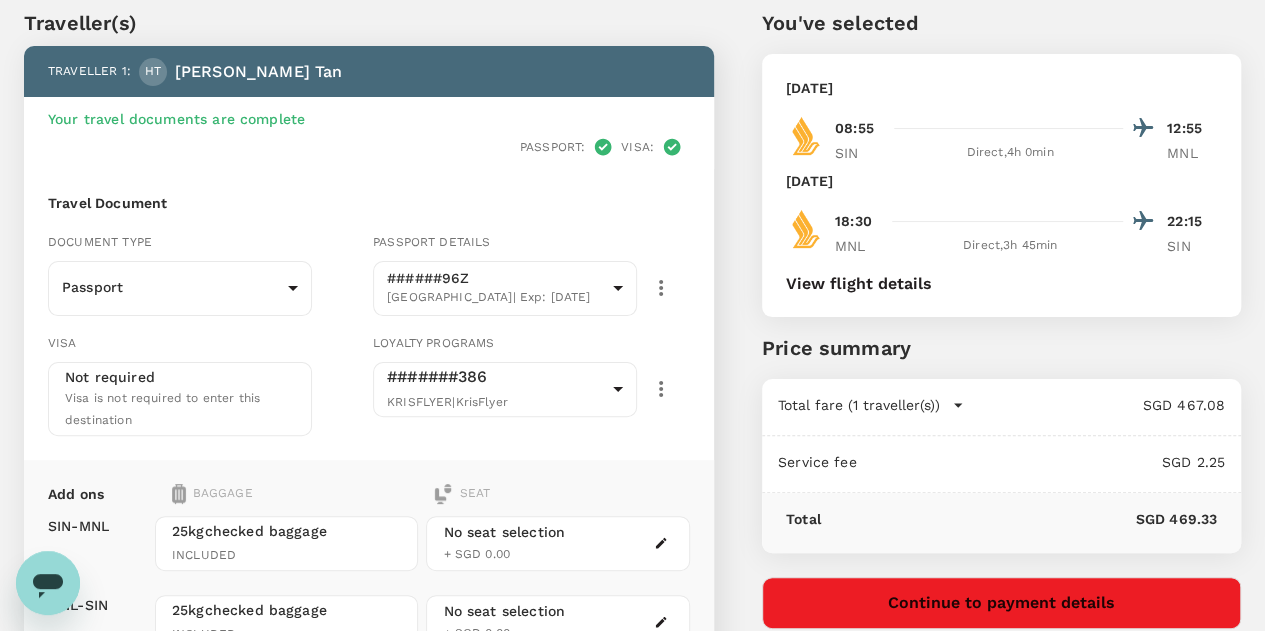 scroll, scrollTop: 100, scrollLeft: 0, axis: vertical 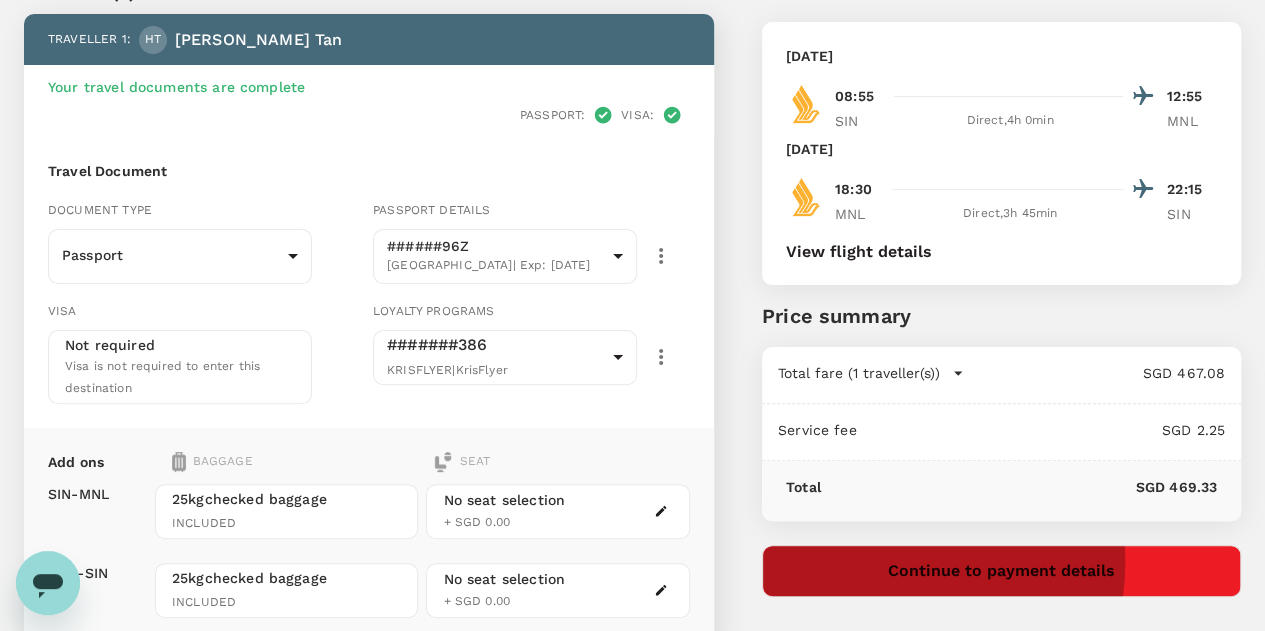 click on "Continue to payment details" at bounding box center [1001, 571] 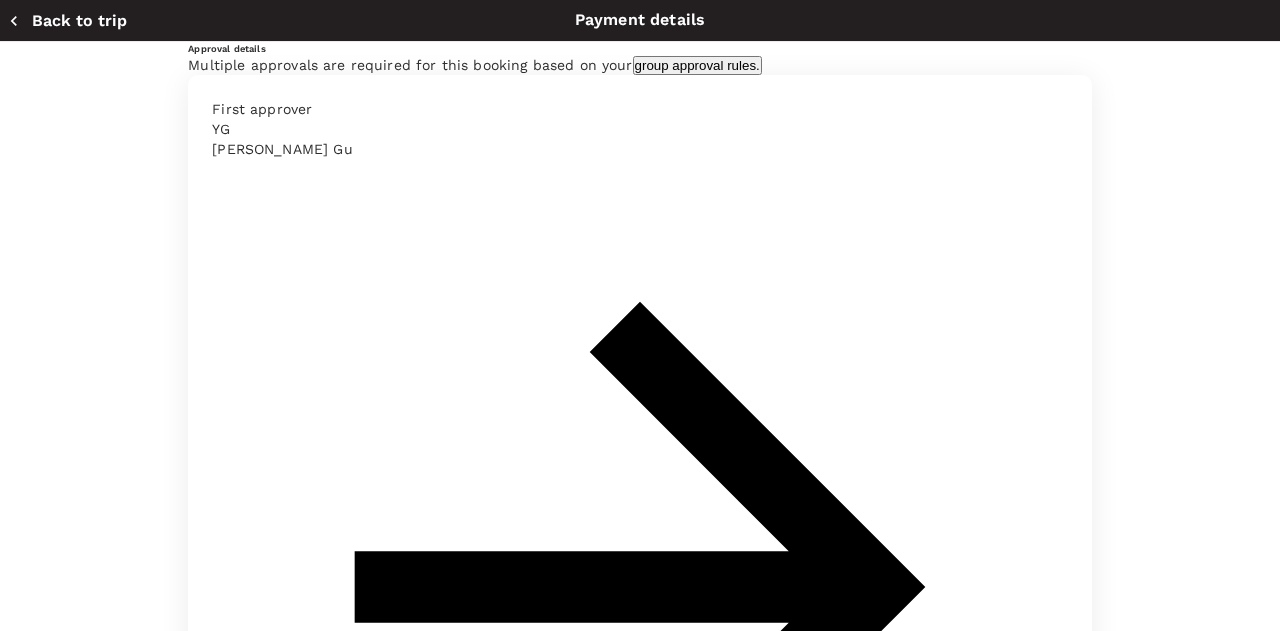 scroll, scrollTop: 0, scrollLeft: 0, axis: both 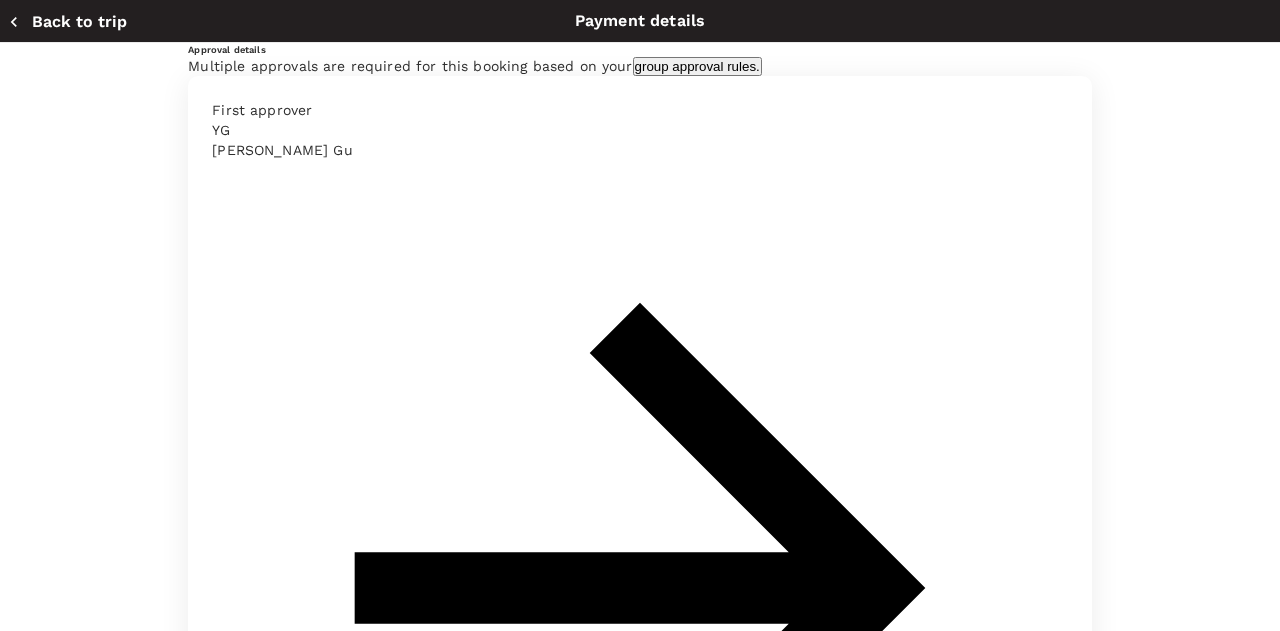 click at bounding box center [290, 2486] 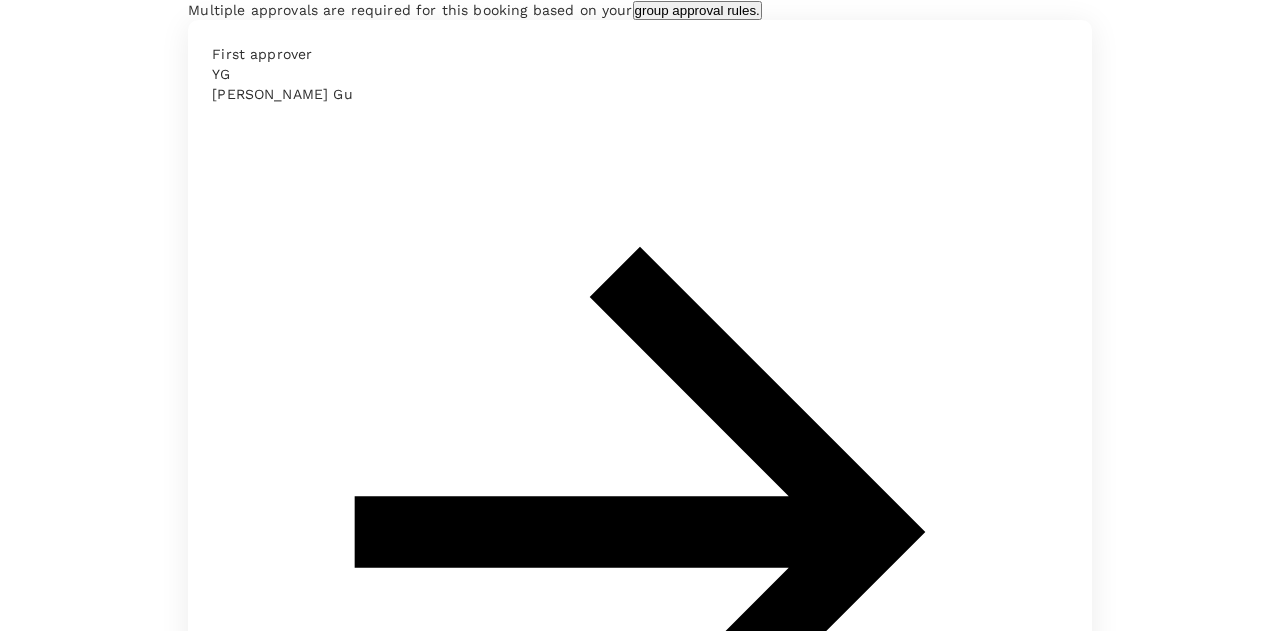 scroll, scrollTop: 23, scrollLeft: 0, axis: vertical 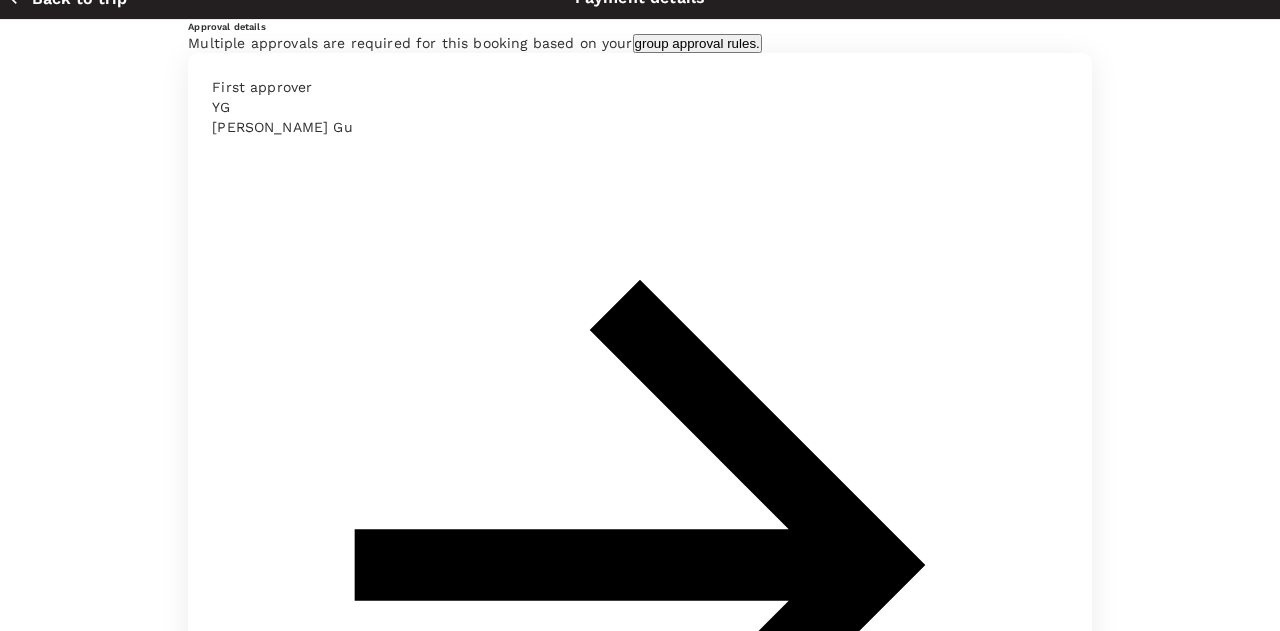 click on "Audit of Zuellig Pharma [GEOGRAPHIC_DATA] from [DATE] to [DATE], with extension of" at bounding box center [290, 2463] 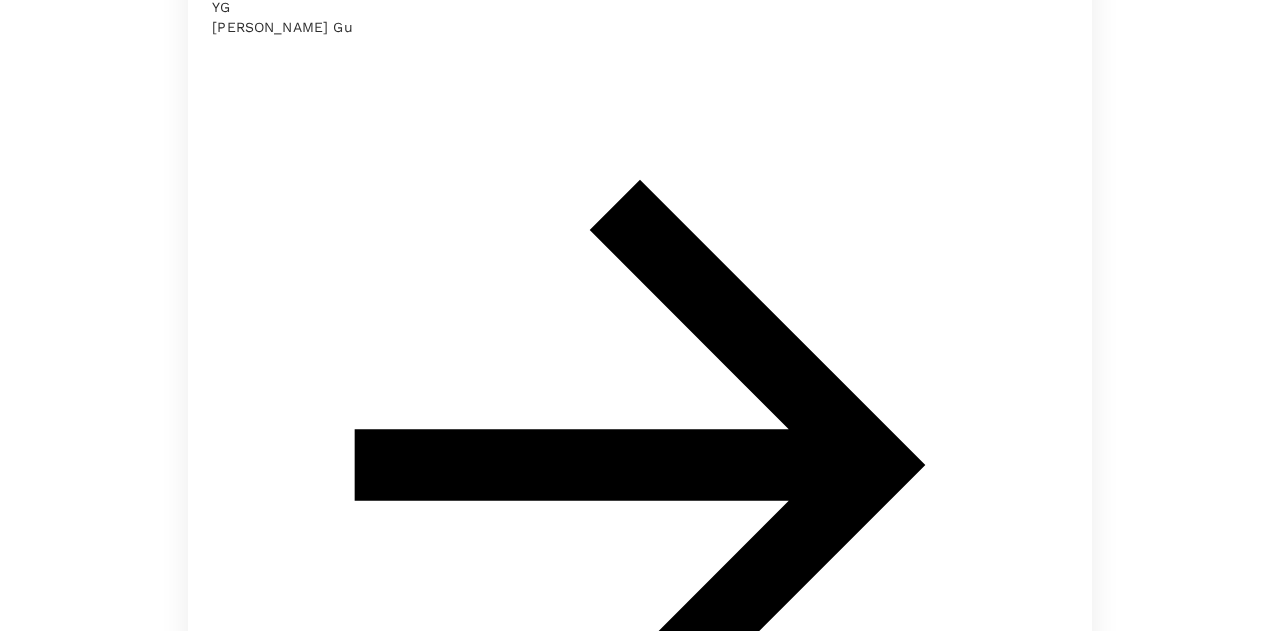 scroll, scrollTop: 23, scrollLeft: 0, axis: vertical 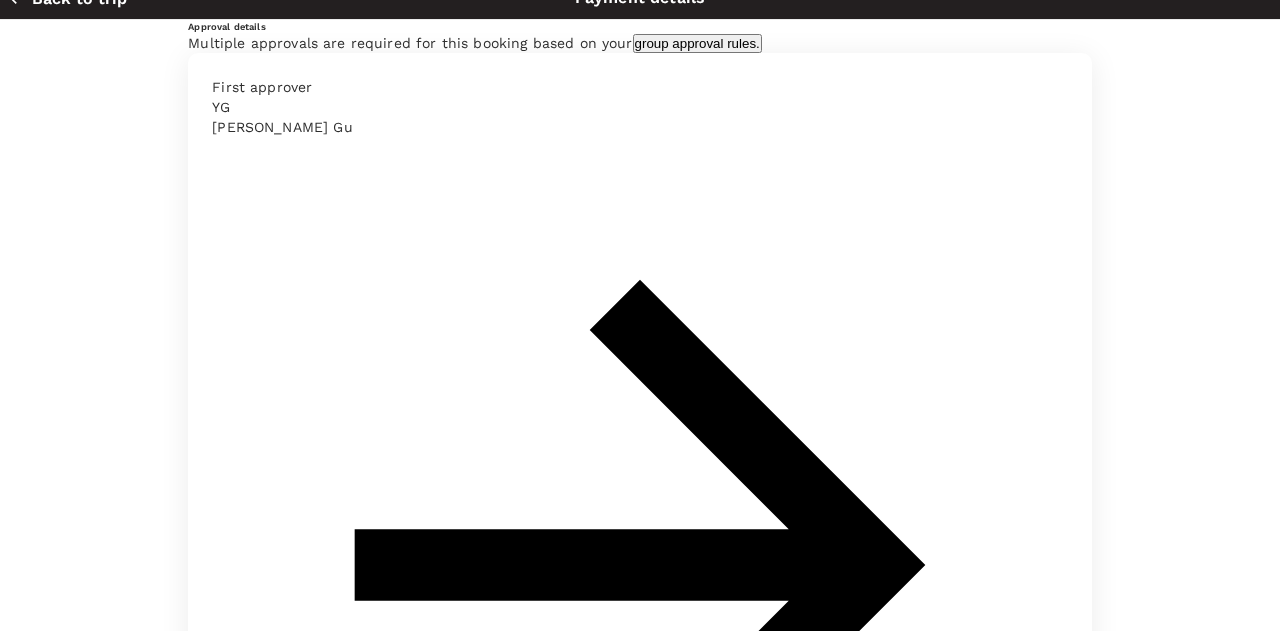 type on "Audit of Zuellig Pharma [GEOGRAPHIC_DATA] from [DATE] to [DATE], with trip extension before audit." 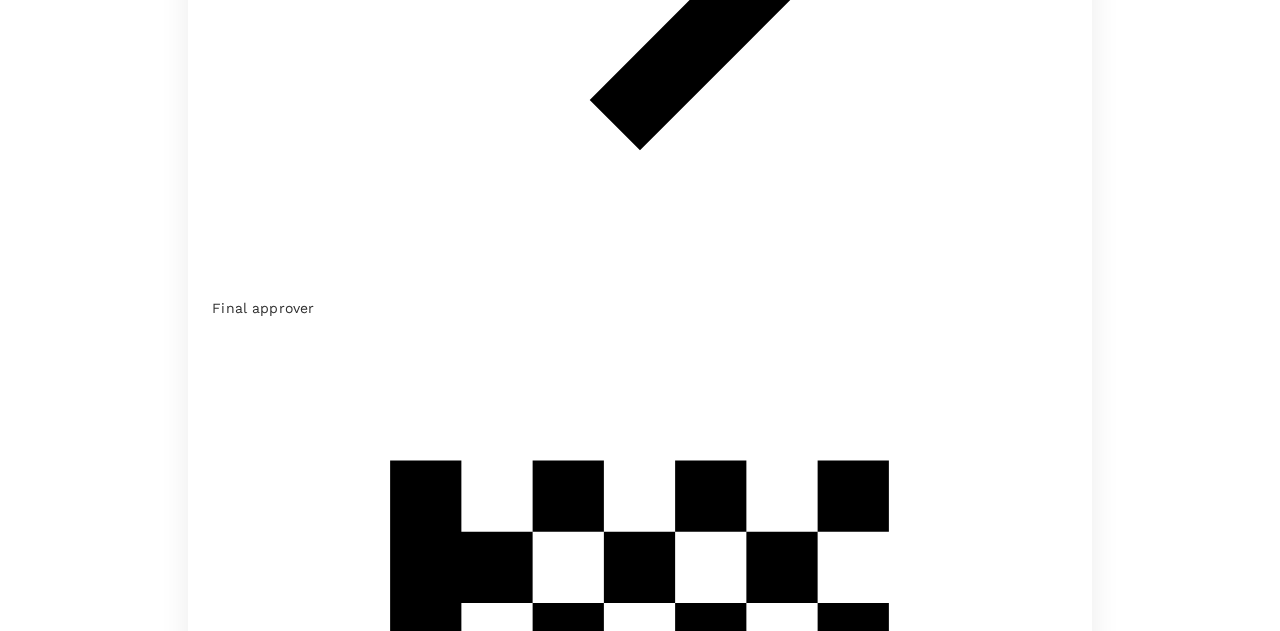 scroll, scrollTop: 123, scrollLeft: 0, axis: vertical 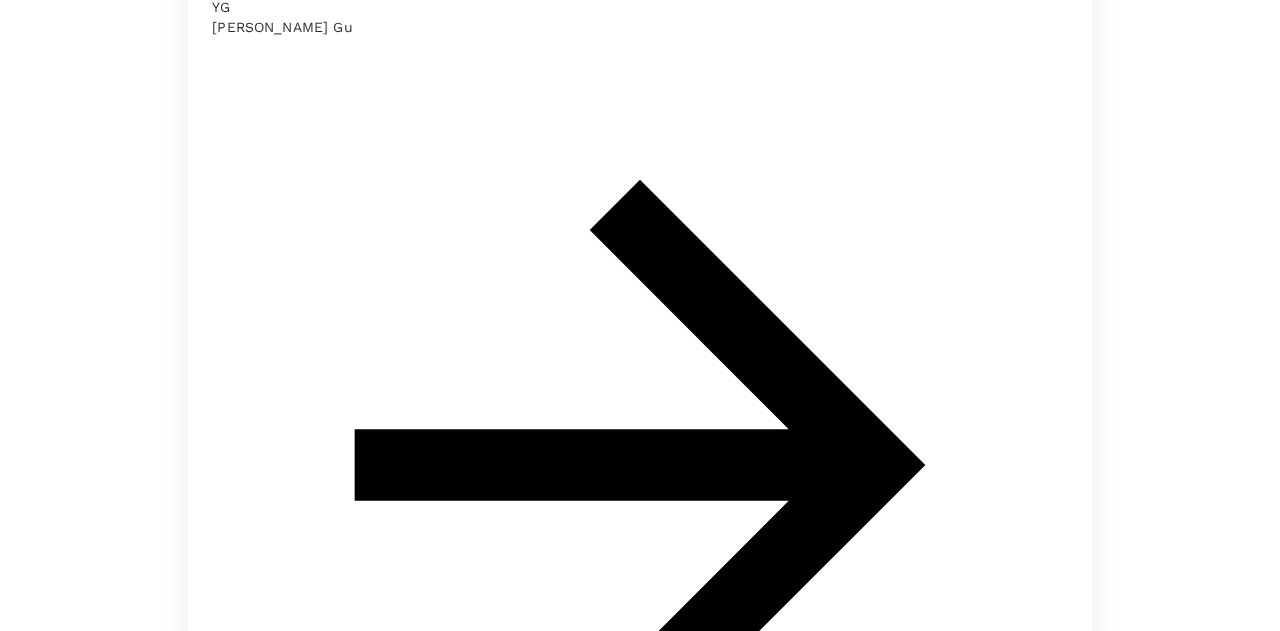 click on "Submit for approval" at bounding box center [368, 5310] 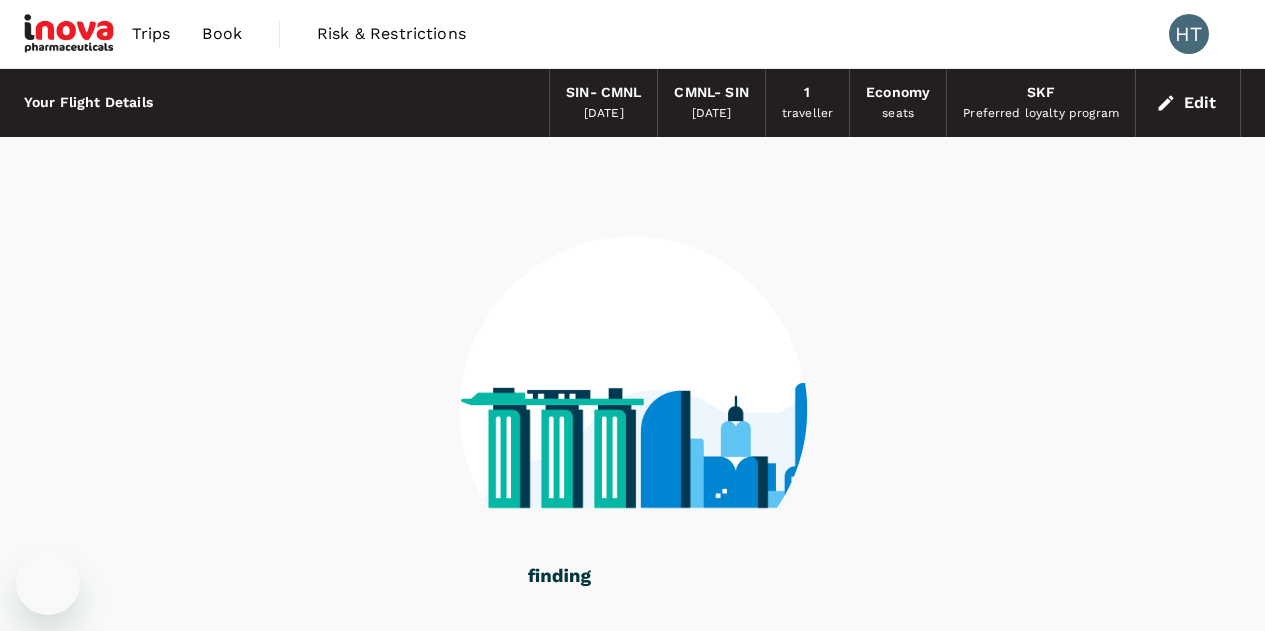 scroll, scrollTop: 0, scrollLeft: 0, axis: both 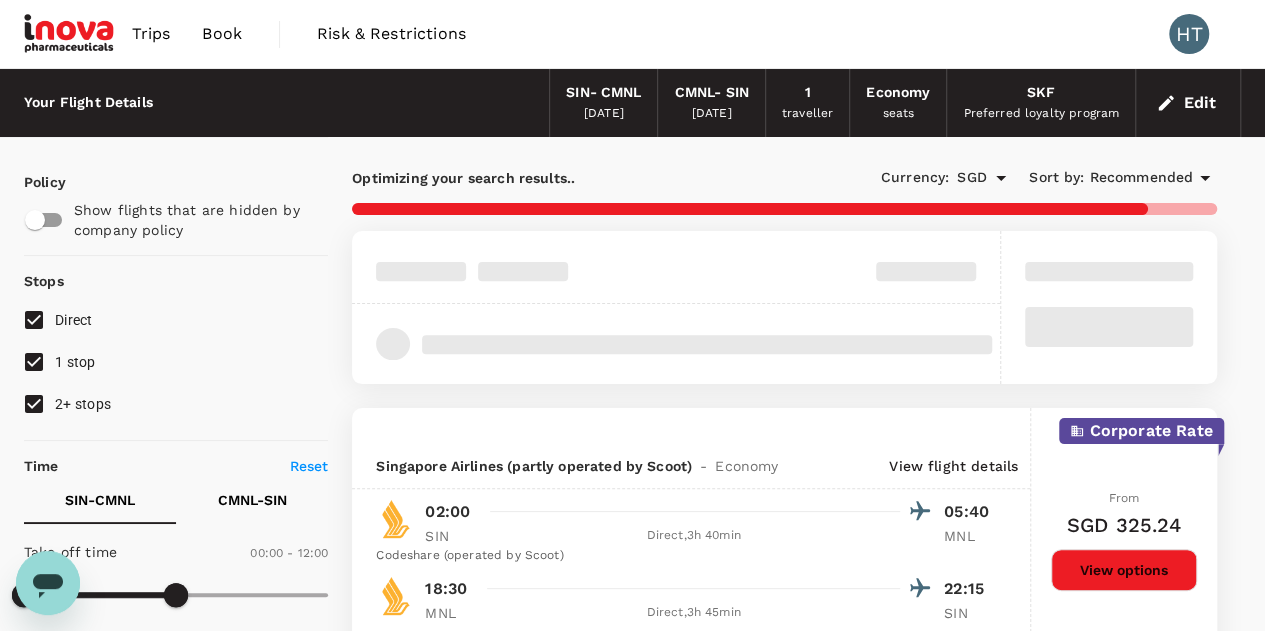 type on "SGD" 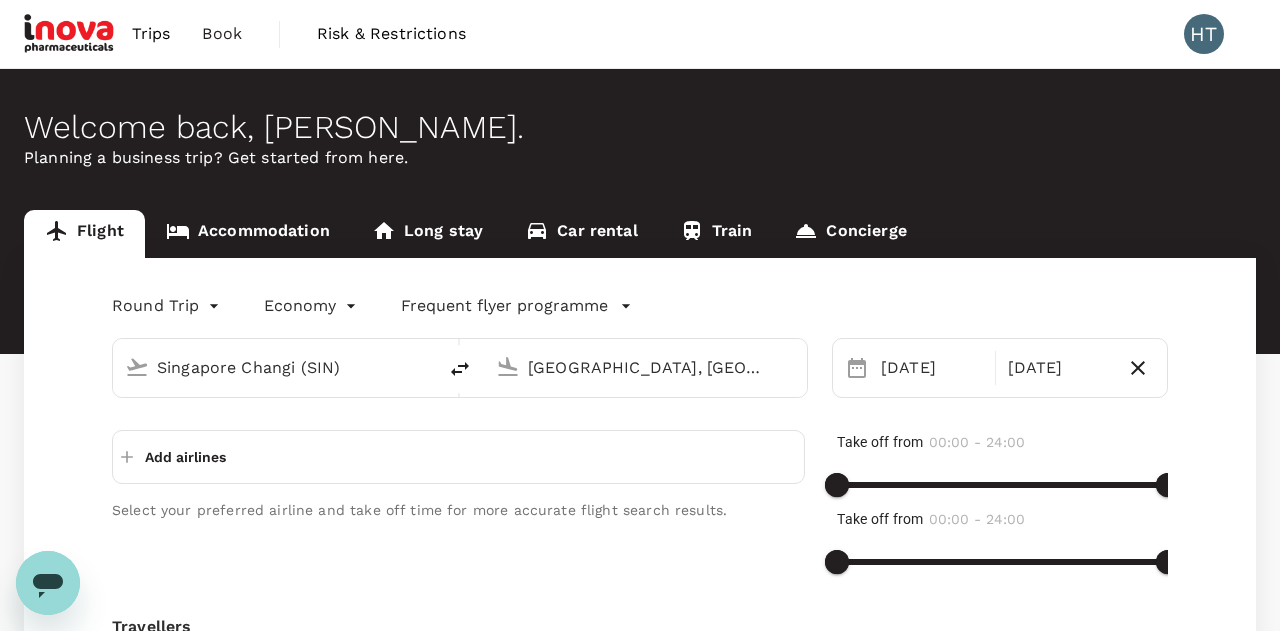type on "Singapore Changi (SIN)" 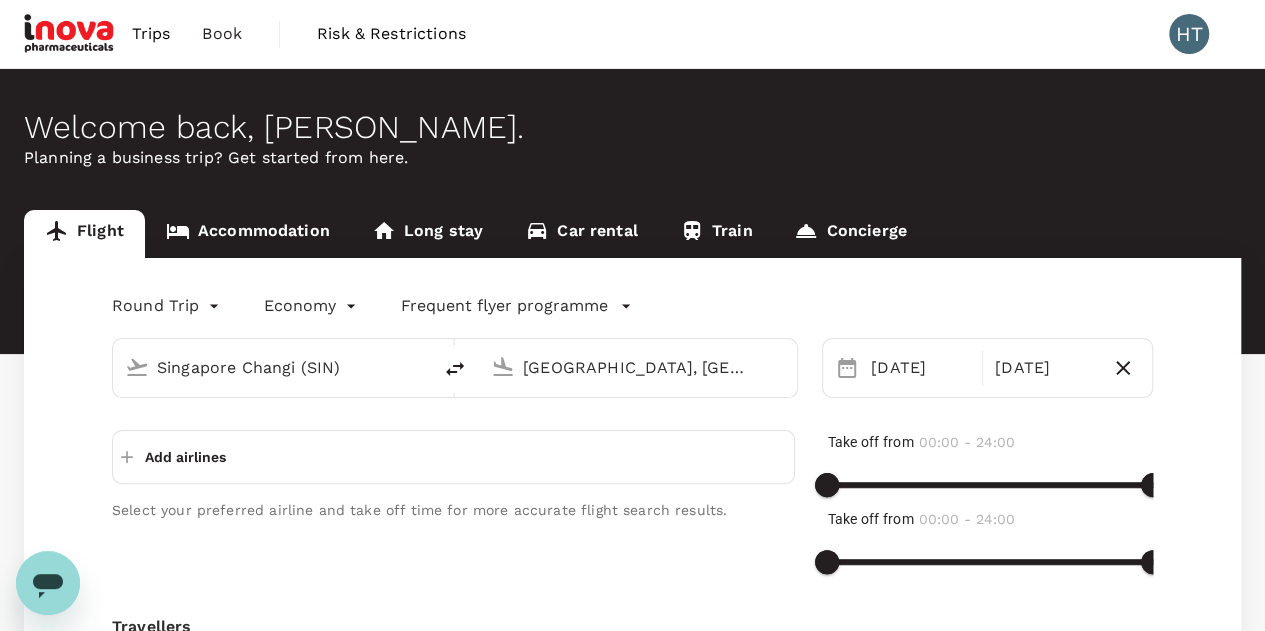type 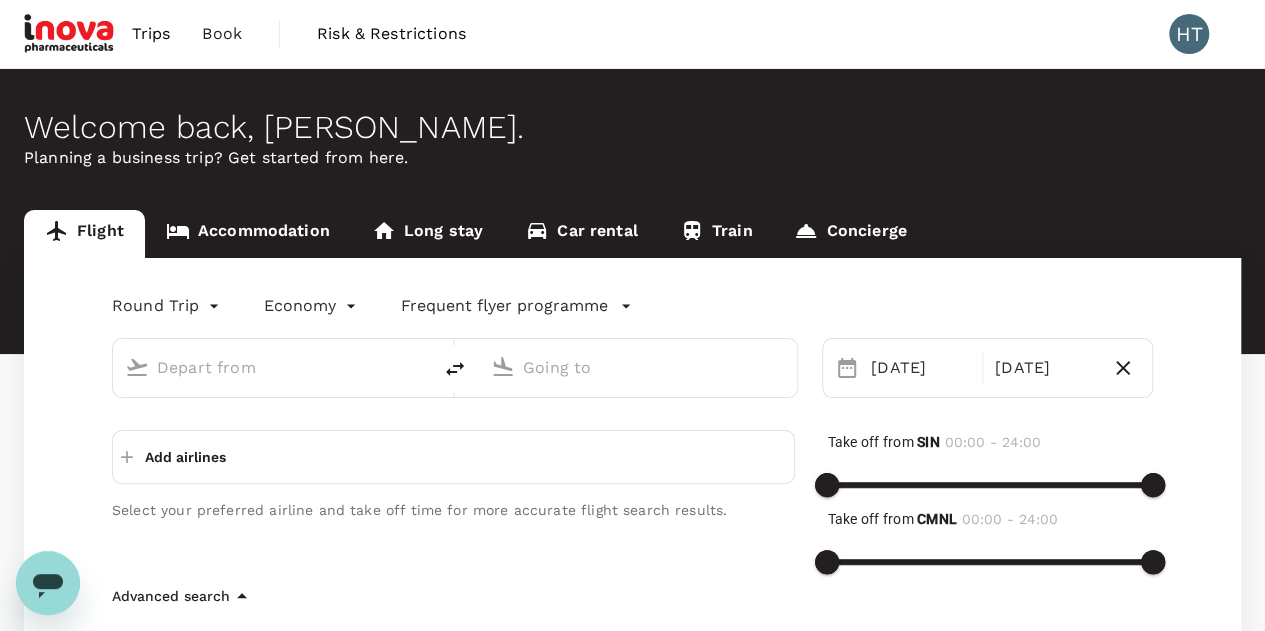 type on "Singapore Changi (SIN)" 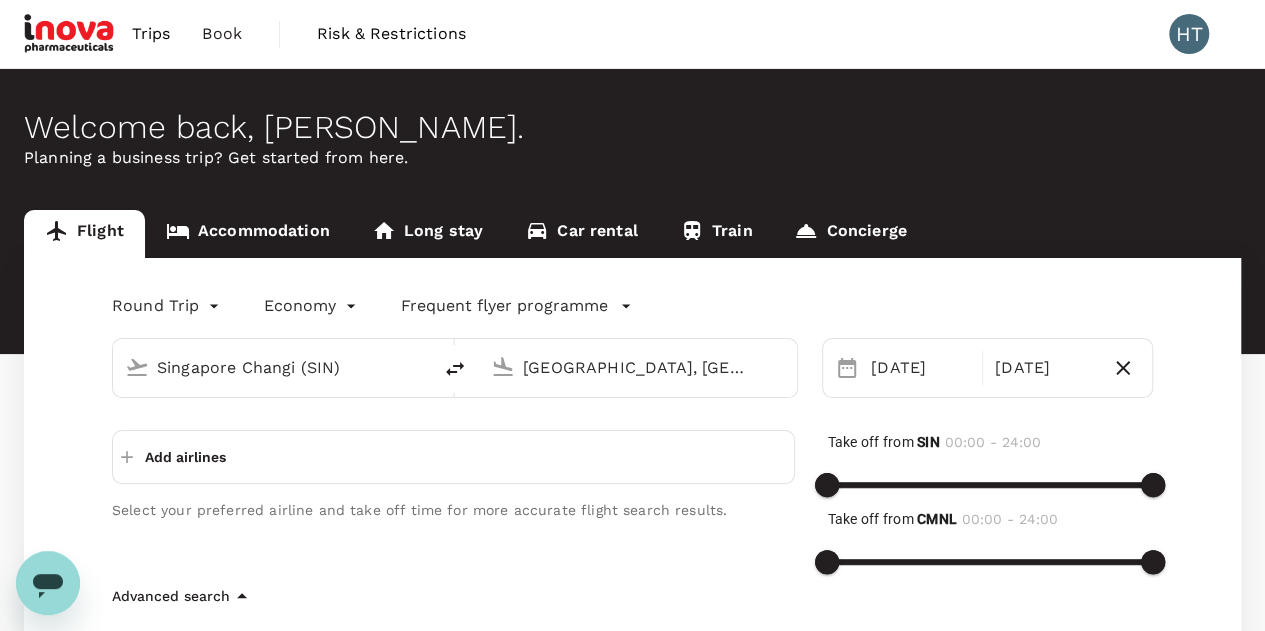 type 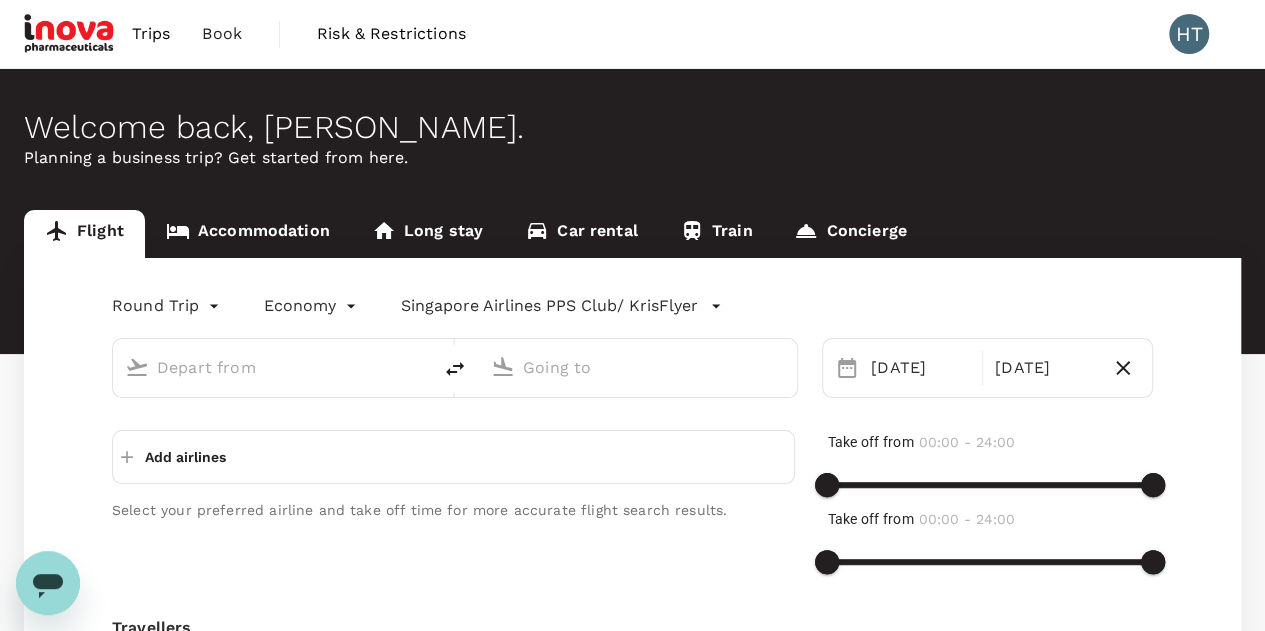 type on "Singapore Changi (SIN)" 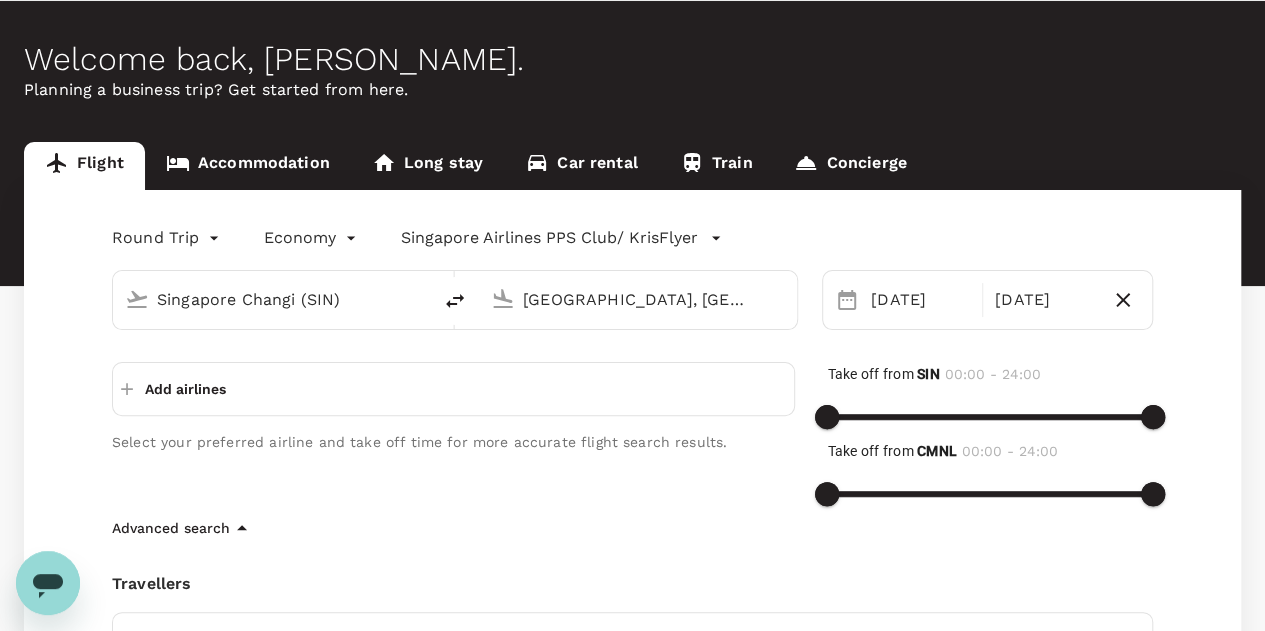 scroll, scrollTop: 100, scrollLeft: 0, axis: vertical 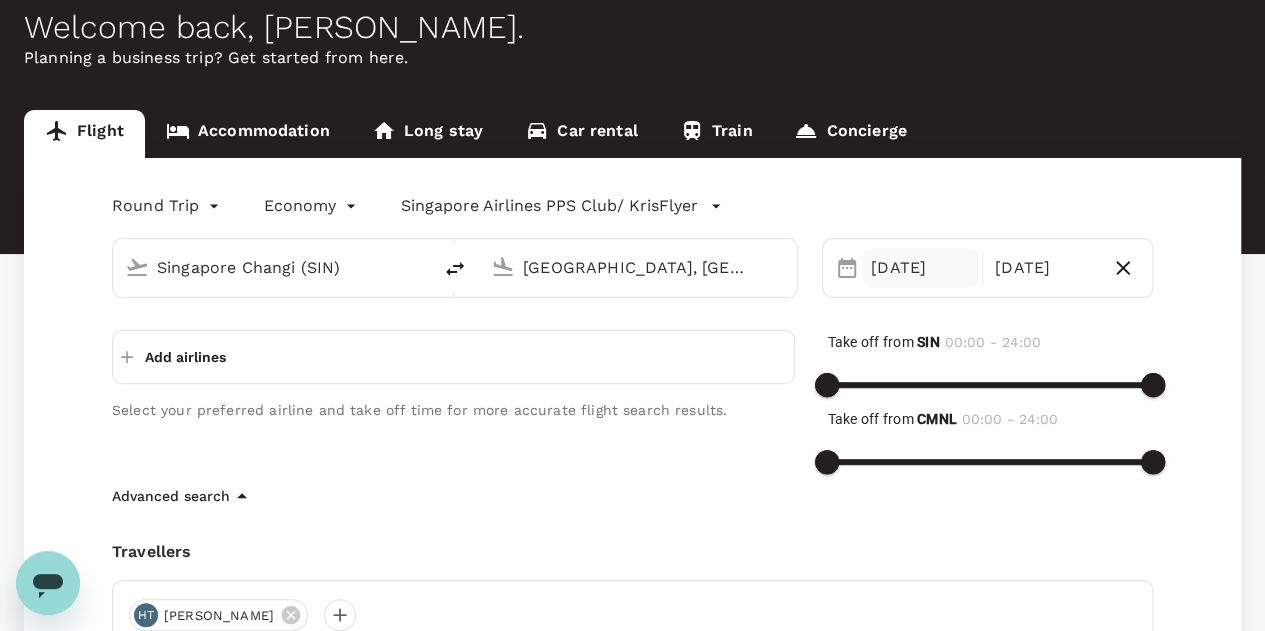 click on "[DATE]" at bounding box center (920, 268) 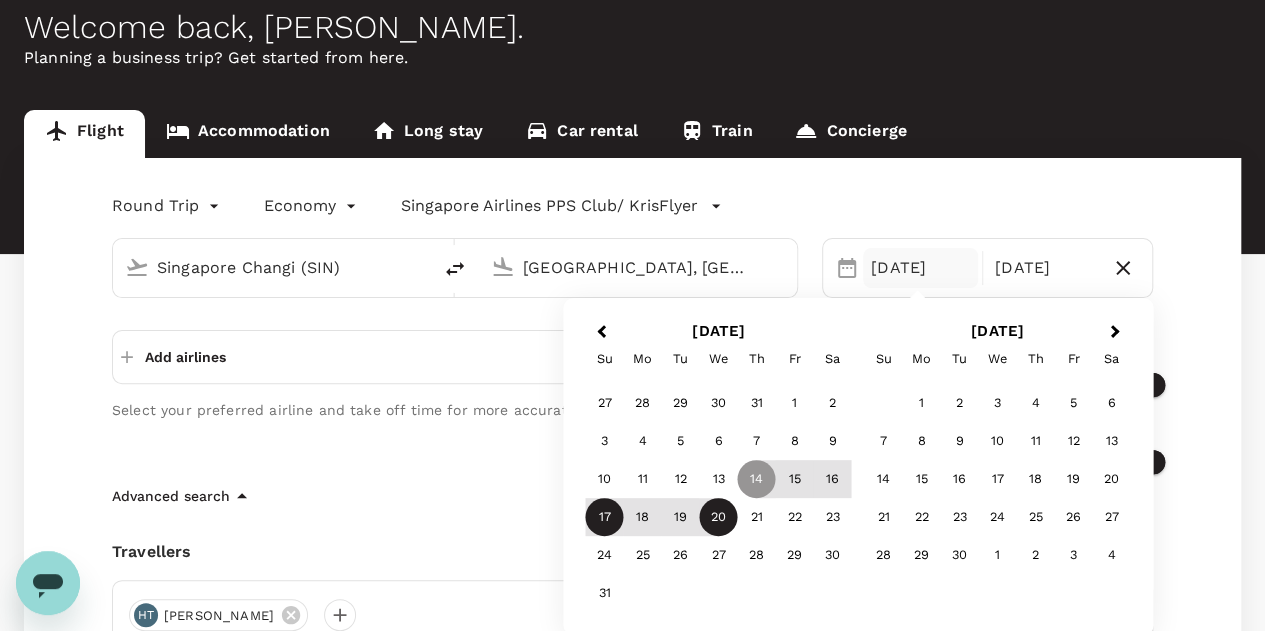 click on "17" at bounding box center [605, 517] 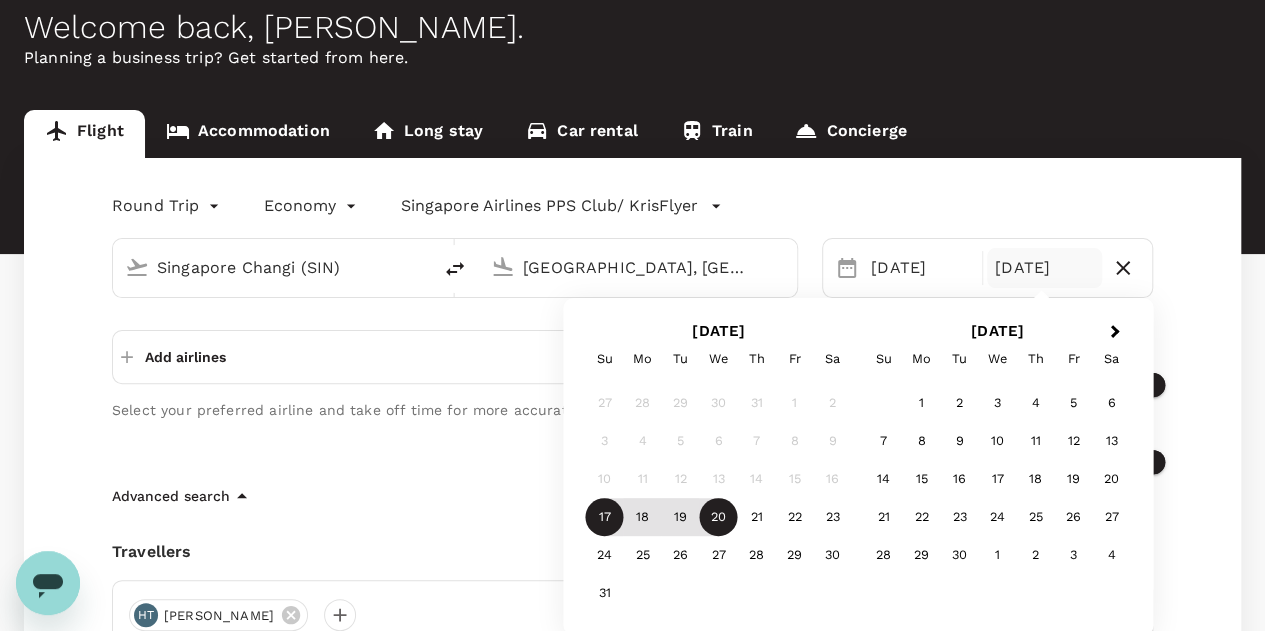 click on "20" at bounding box center (719, 517) 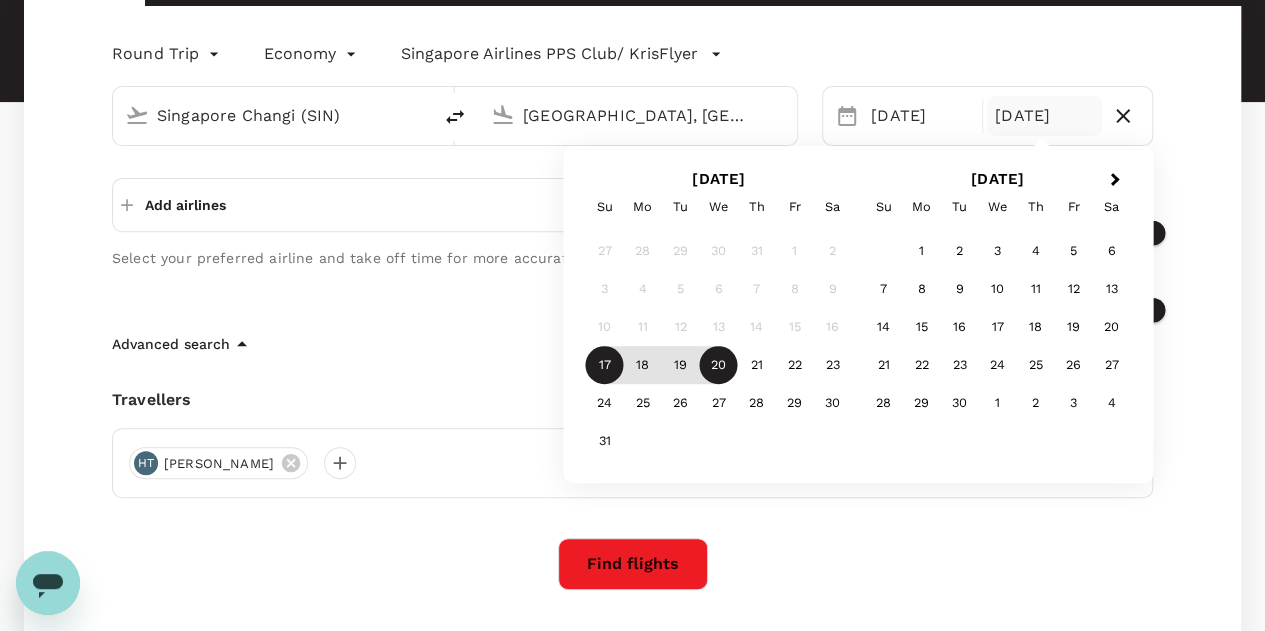 scroll, scrollTop: 400, scrollLeft: 0, axis: vertical 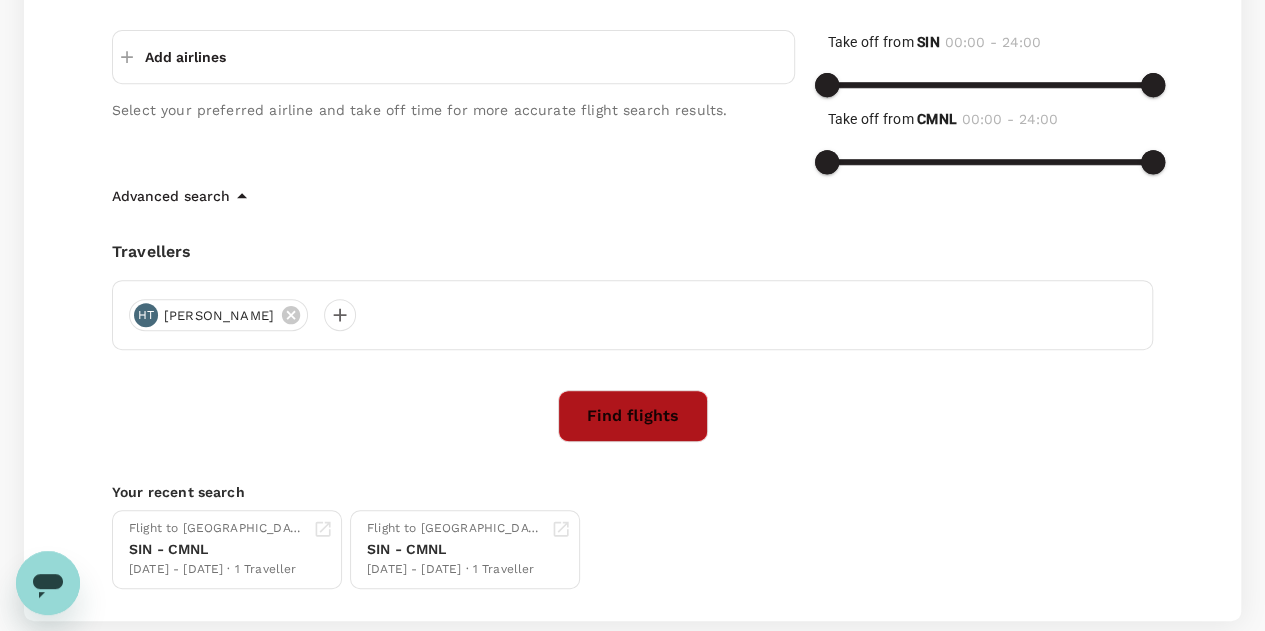 click on "Find flights" at bounding box center [633, 416] 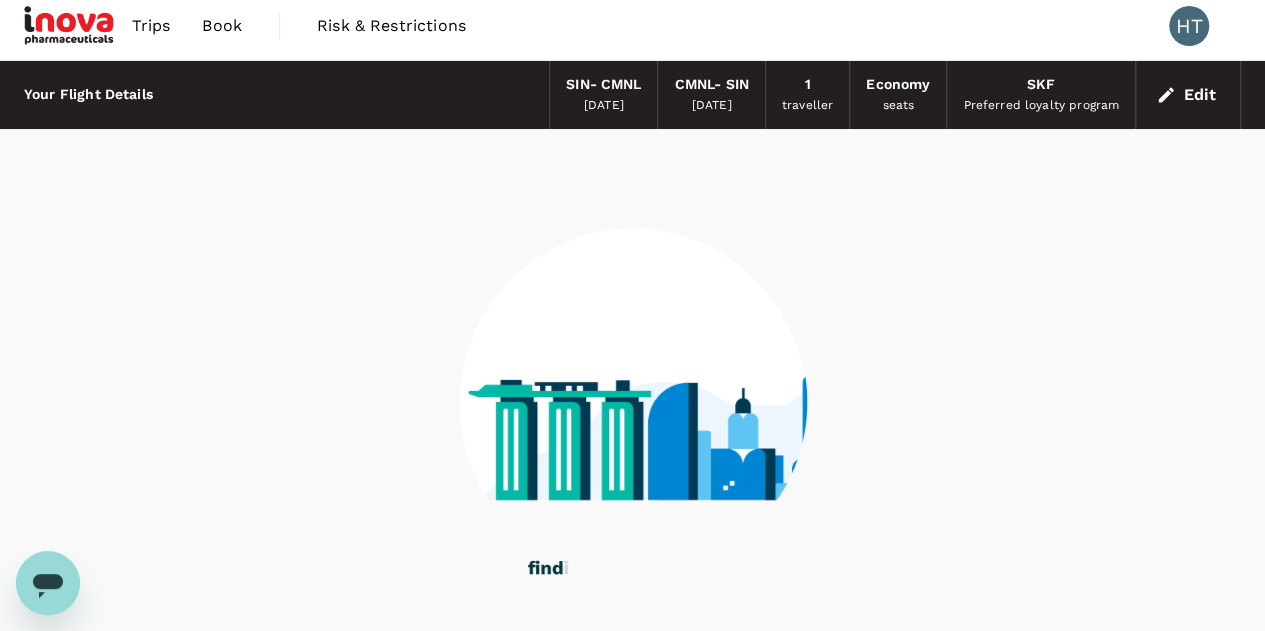scroll, scrollTop: 0, scrollLeft: 0, axis: both 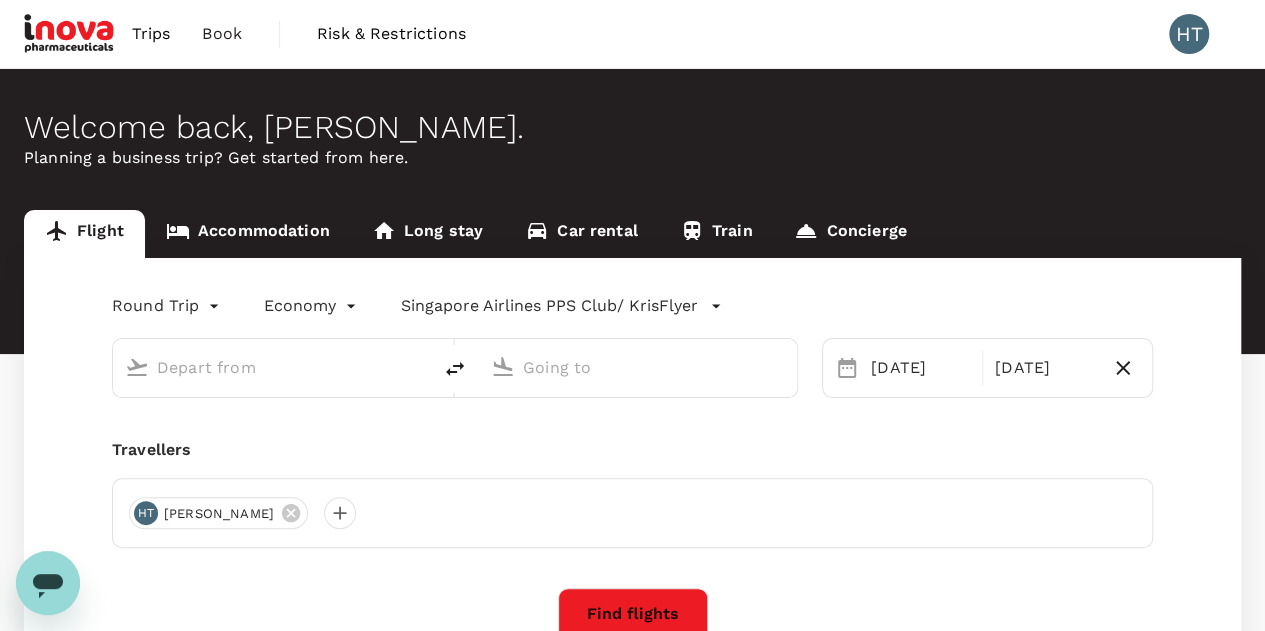 type on "Singapore Changi (SIN)" 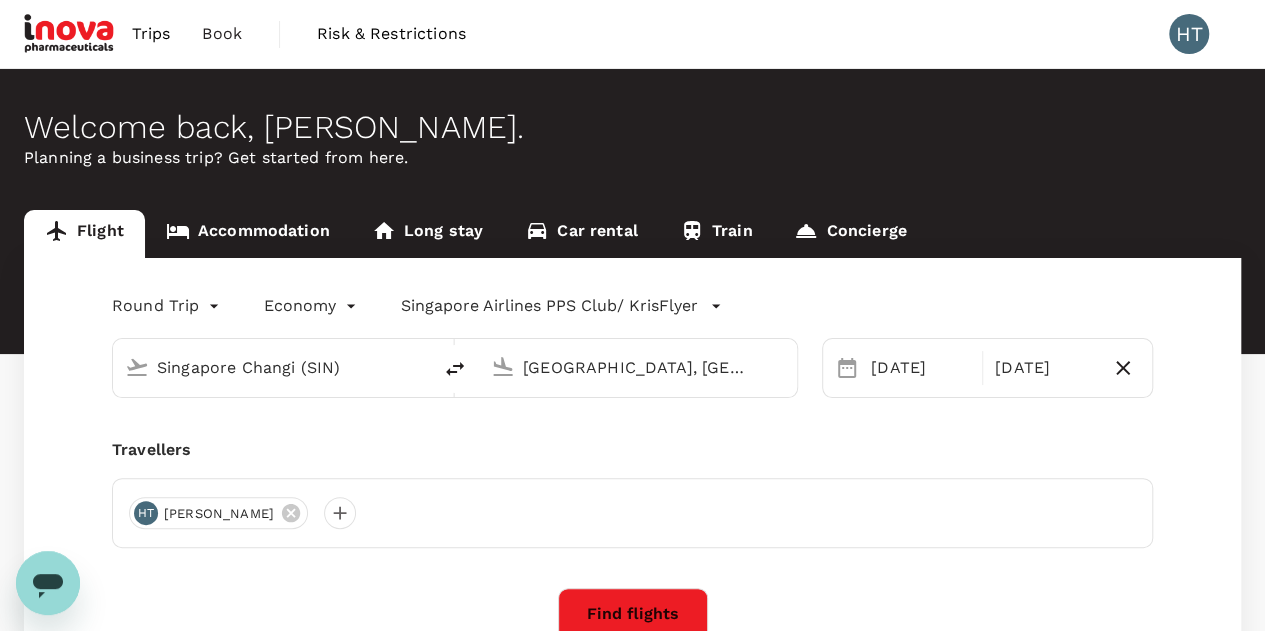 type 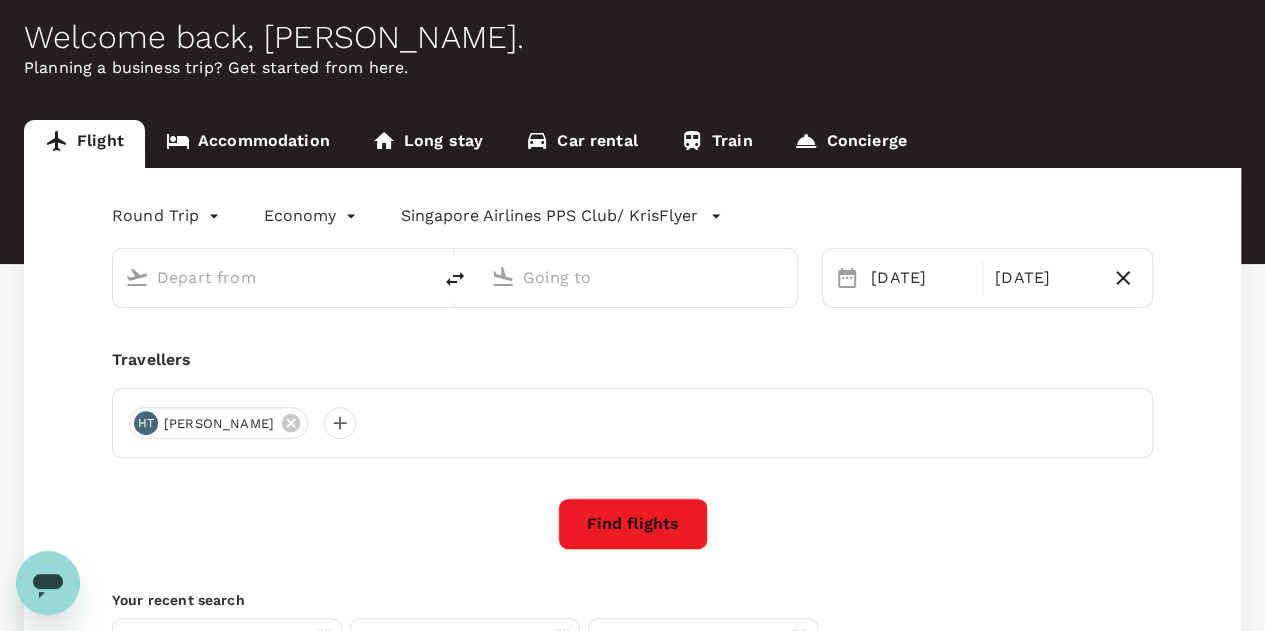 type on "Singapore Changi (SIN)" 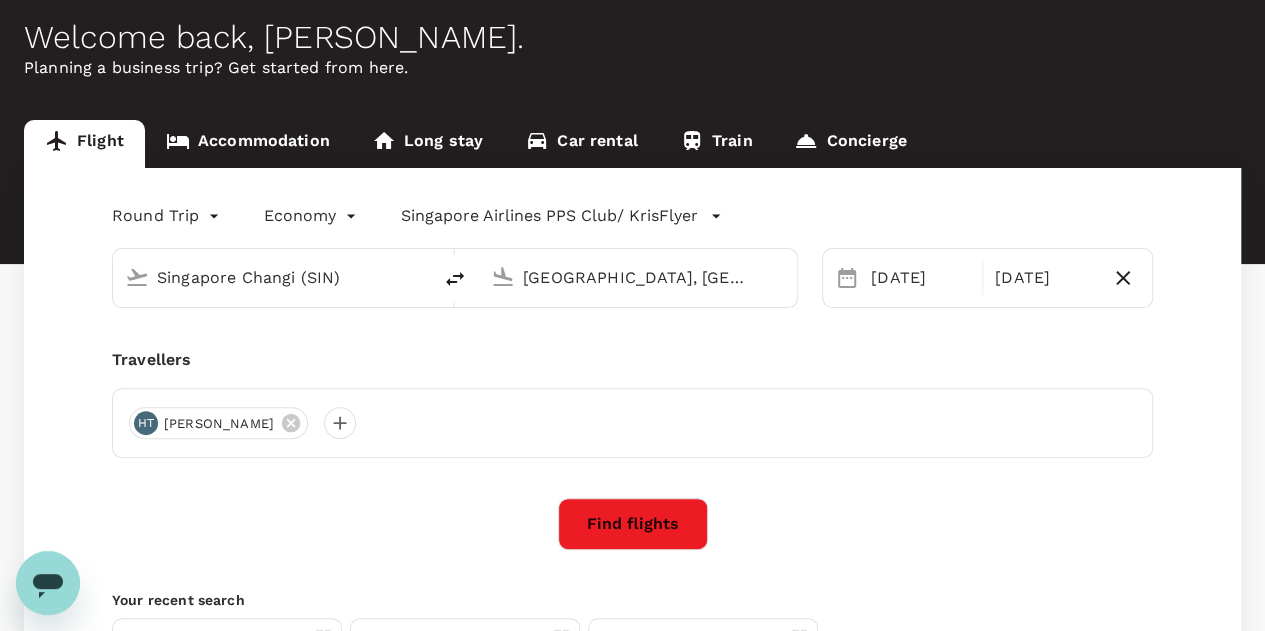 scroll, scrollTop: 200, scrollLeft: 0, axis: vertical 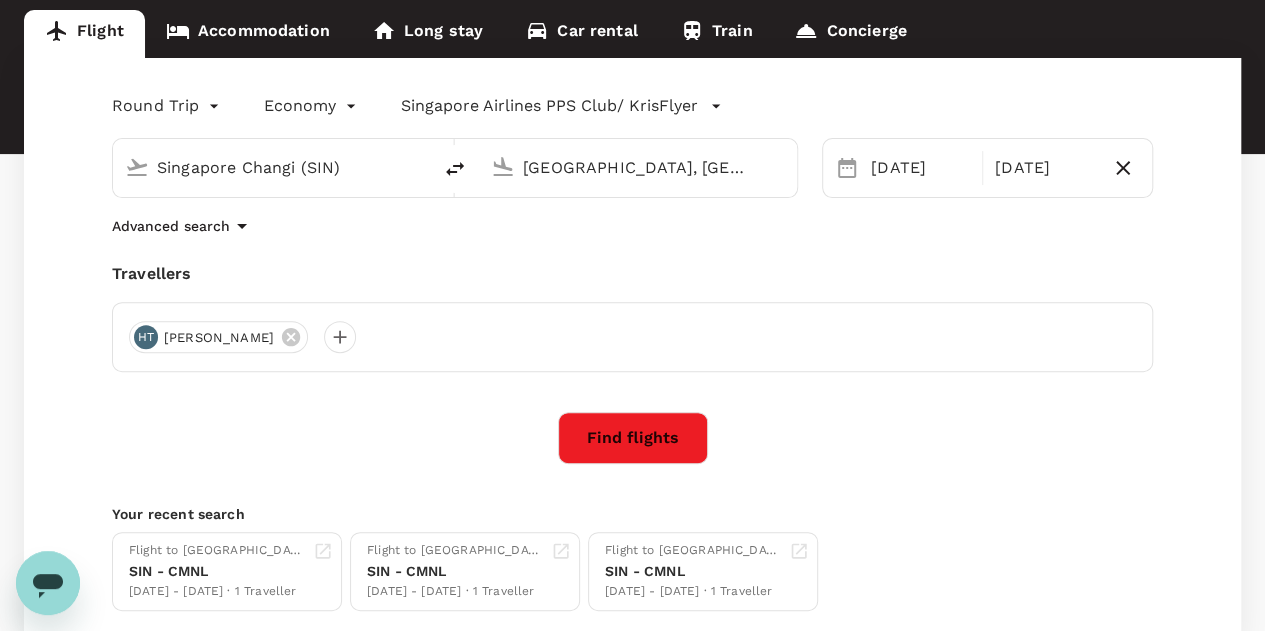 click on "Advanced search" at bounding box center [171, 226] 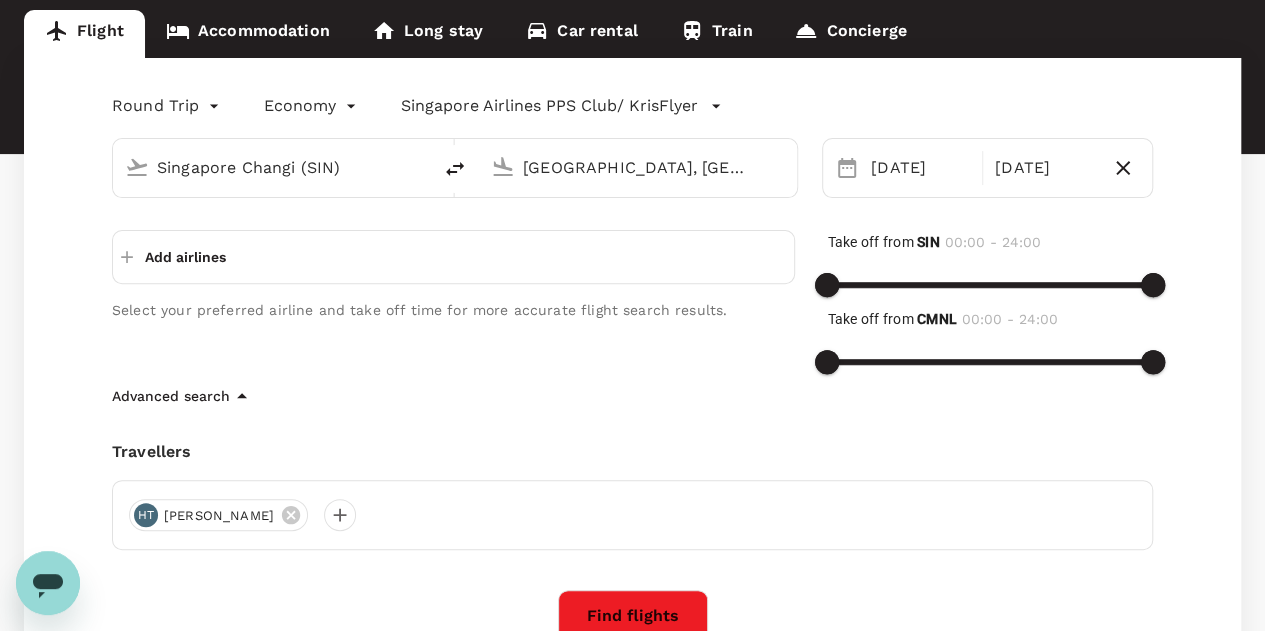 click on "Add airlines" at bounding box center (185, 257) 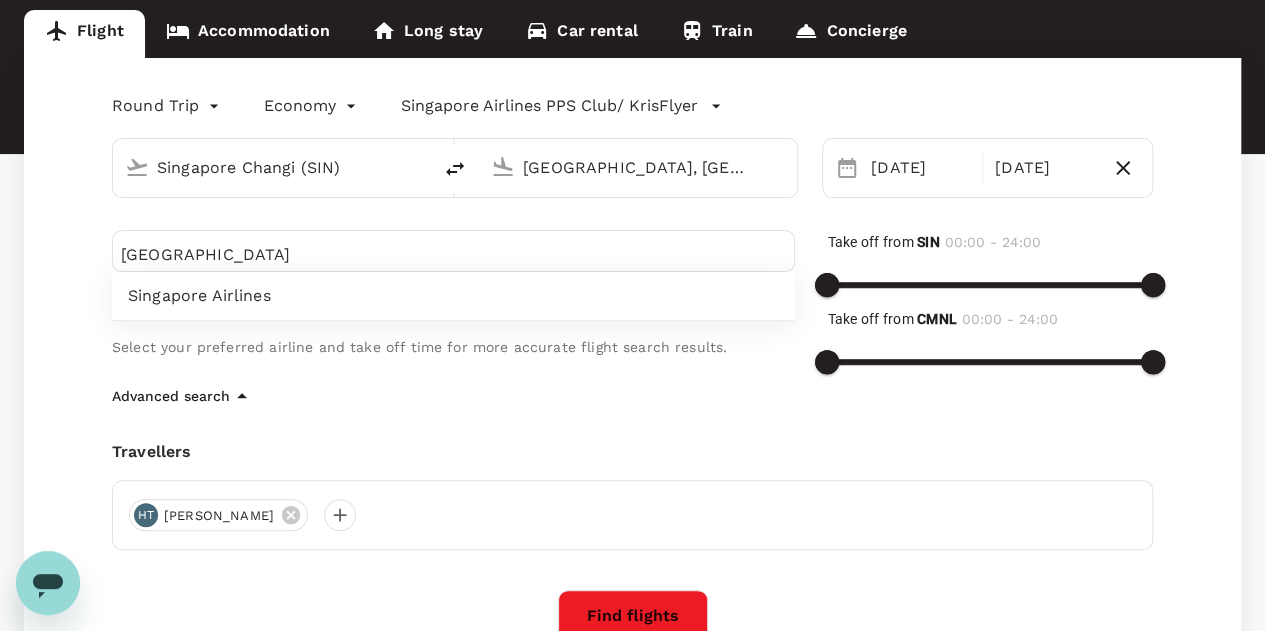 type on "[GEOGRAPHIC_DATA]" 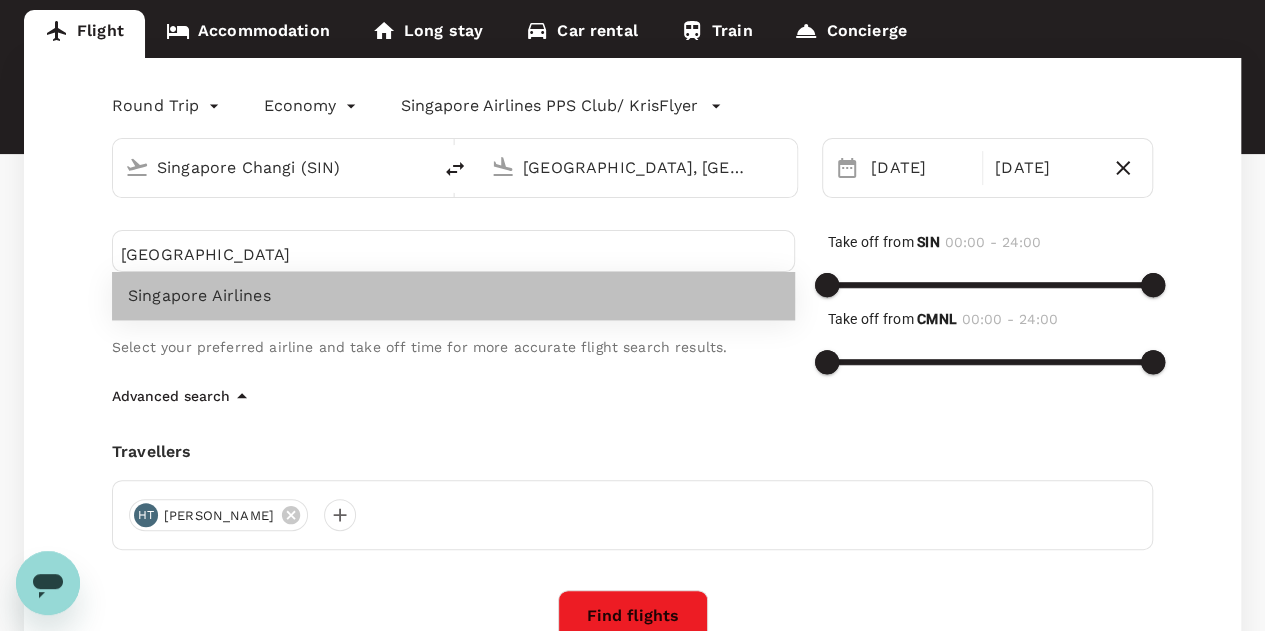 click on "Singapore Airlines" at bounding box center (453, 296) 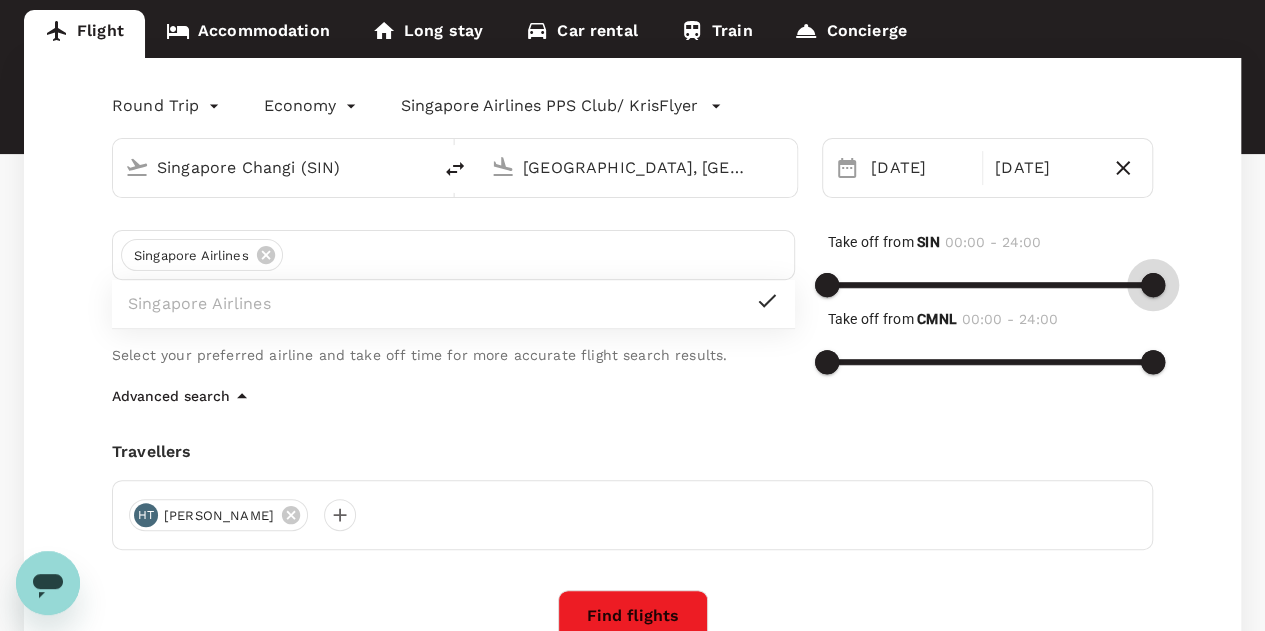 click at bounding box center [1153, 285] 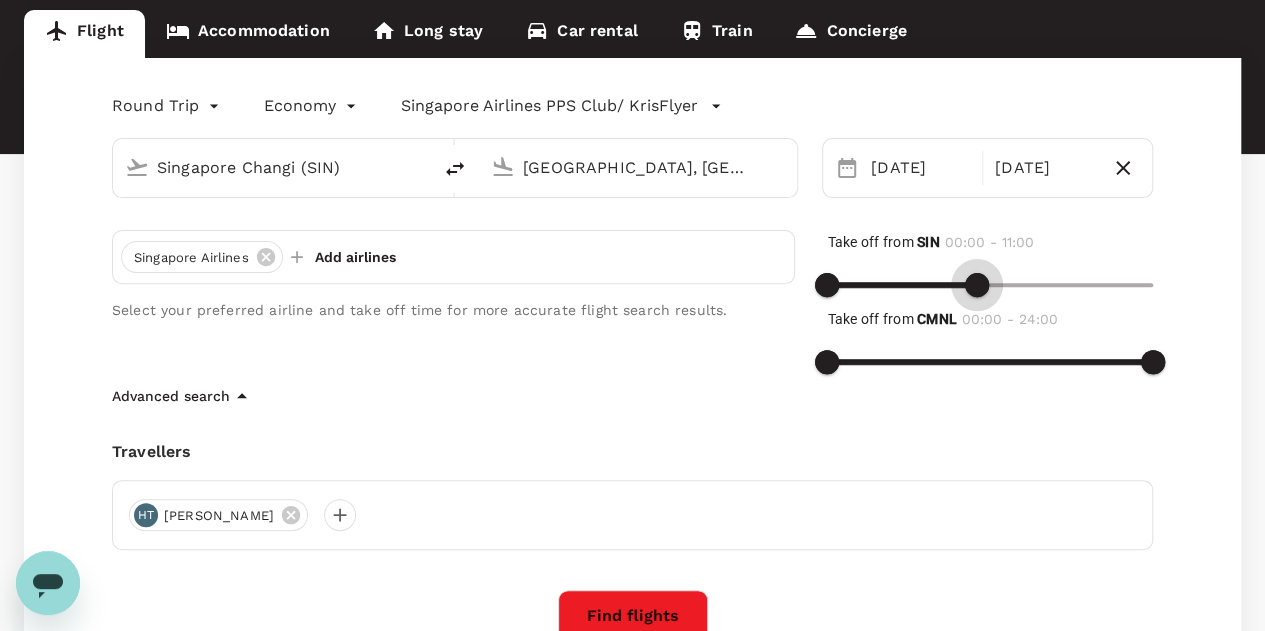 type on "720" 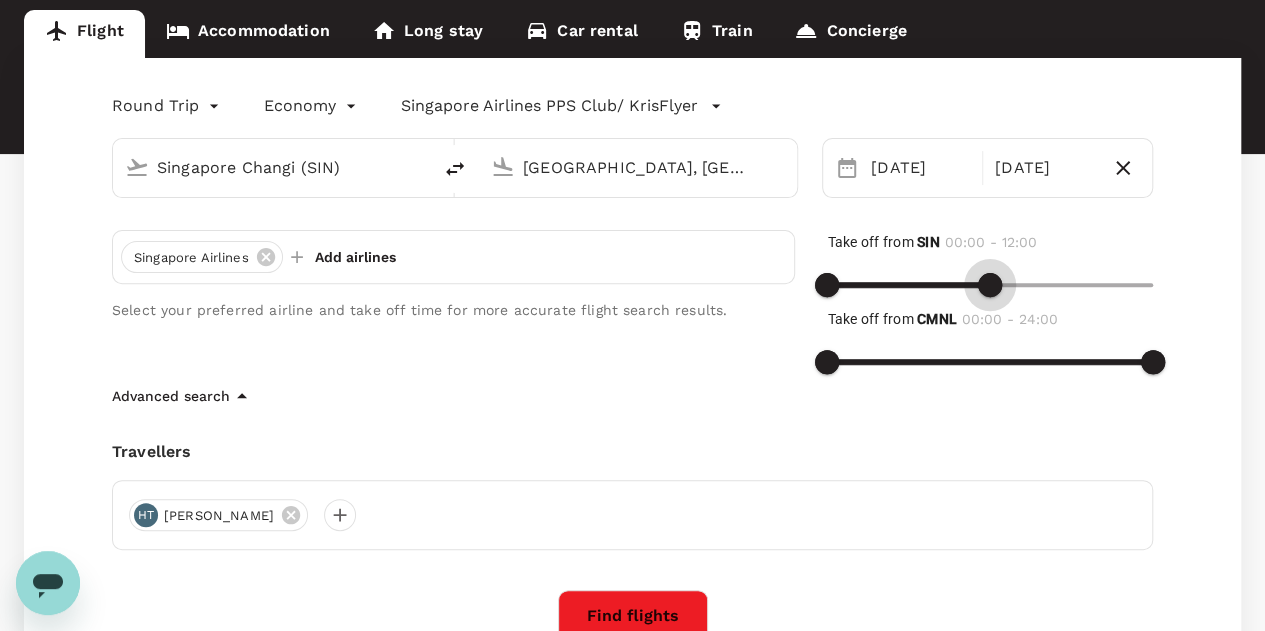 drag, startPoint x: 1150, startPoint y: 289, endPoint x: 989, endPoint y: 302, distance: 161.52399 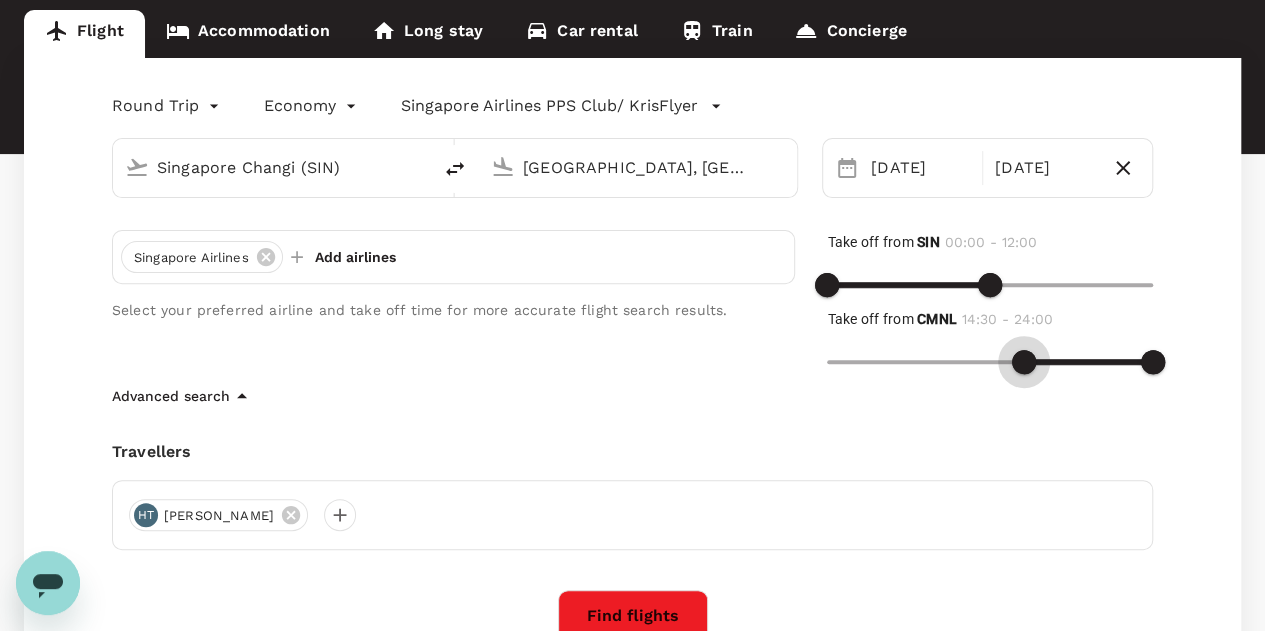 type on "900" 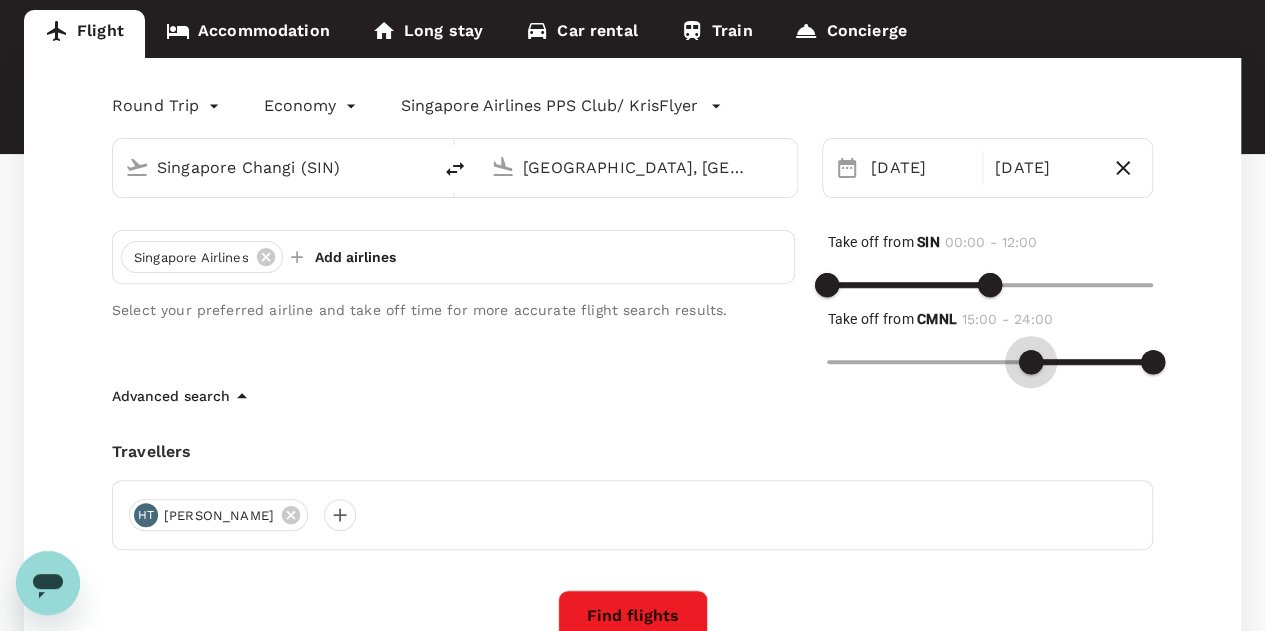 drag, startPoint x: 832, startPoint y: 360, endPoint x: 1032, endPoint y: 364, distance: 200.04 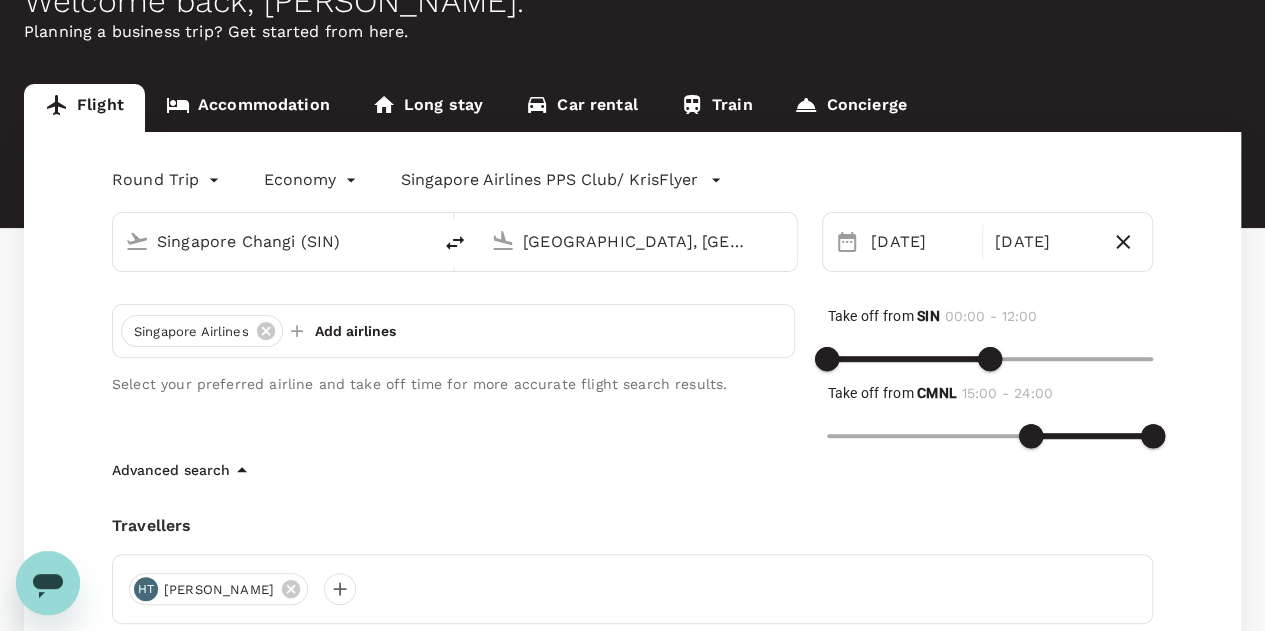 scroll, scrollTop: 0, scrollLeft: 0, axis: both 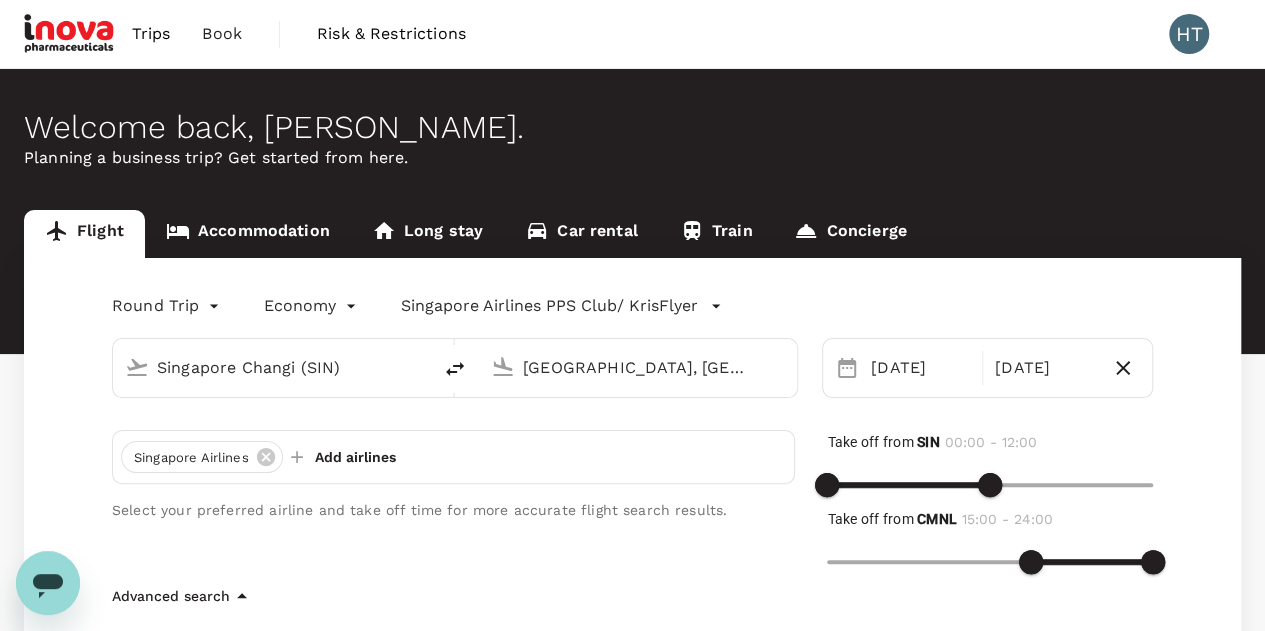 click on "Advanced search" at bounding box center (632, 596) 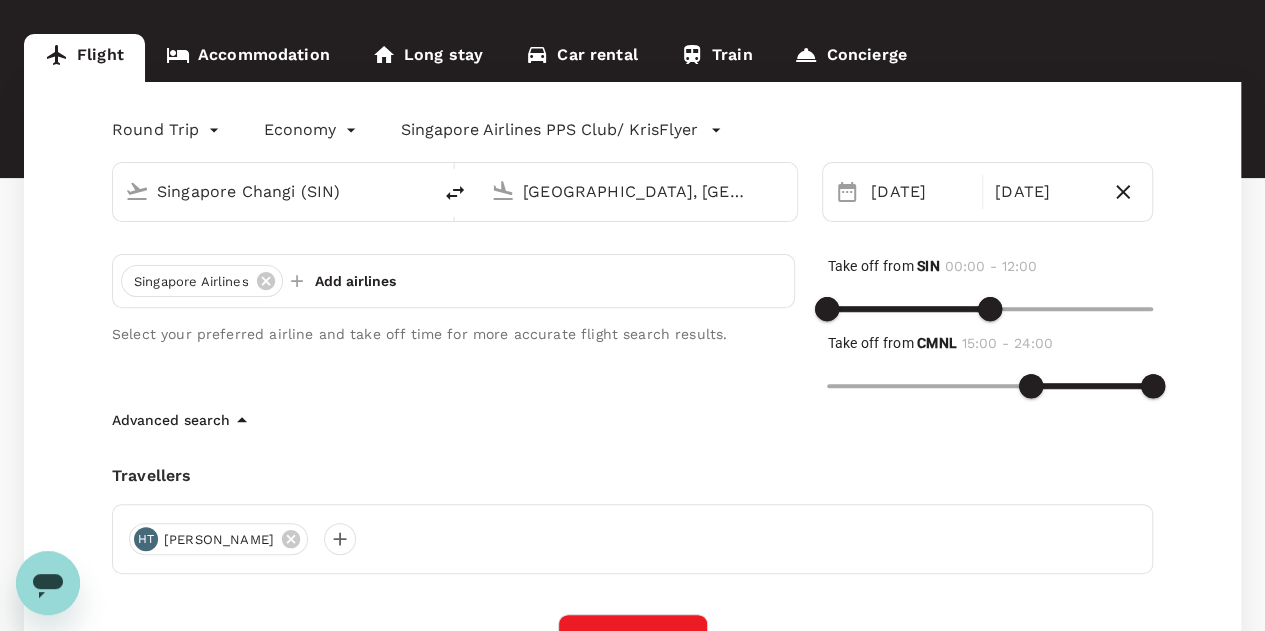 scroll, scrollTop: 300, scrollLeft: 0, axis: vertical 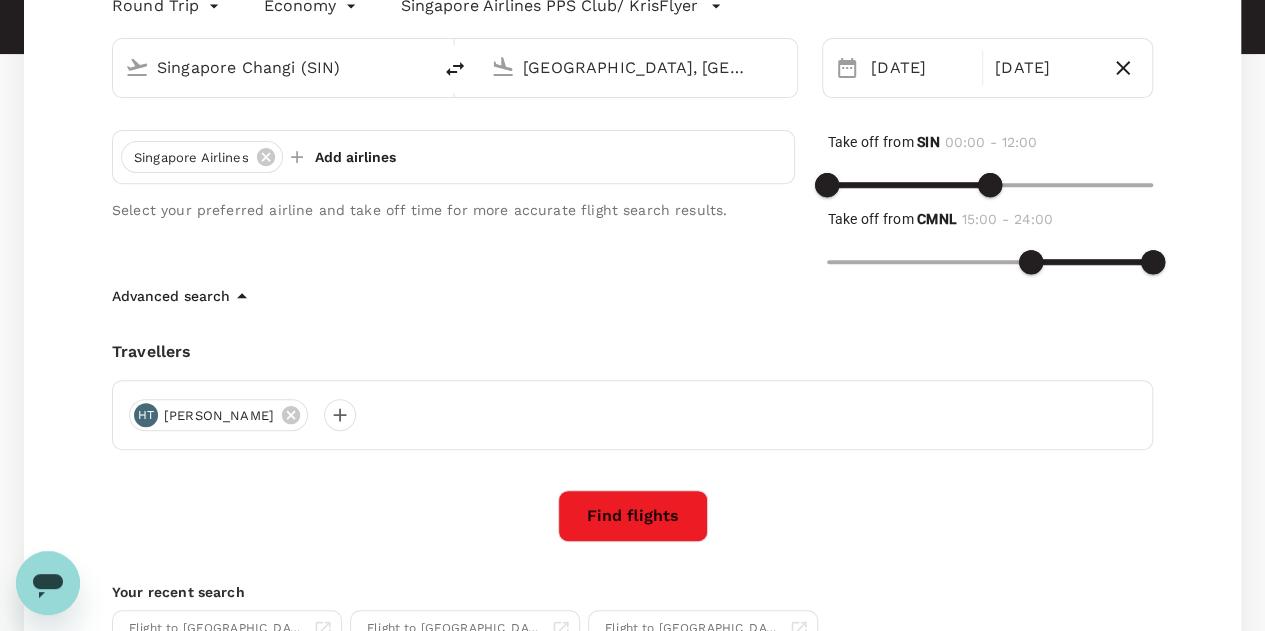 click on "Find flights" at bounding box center [633, 516] 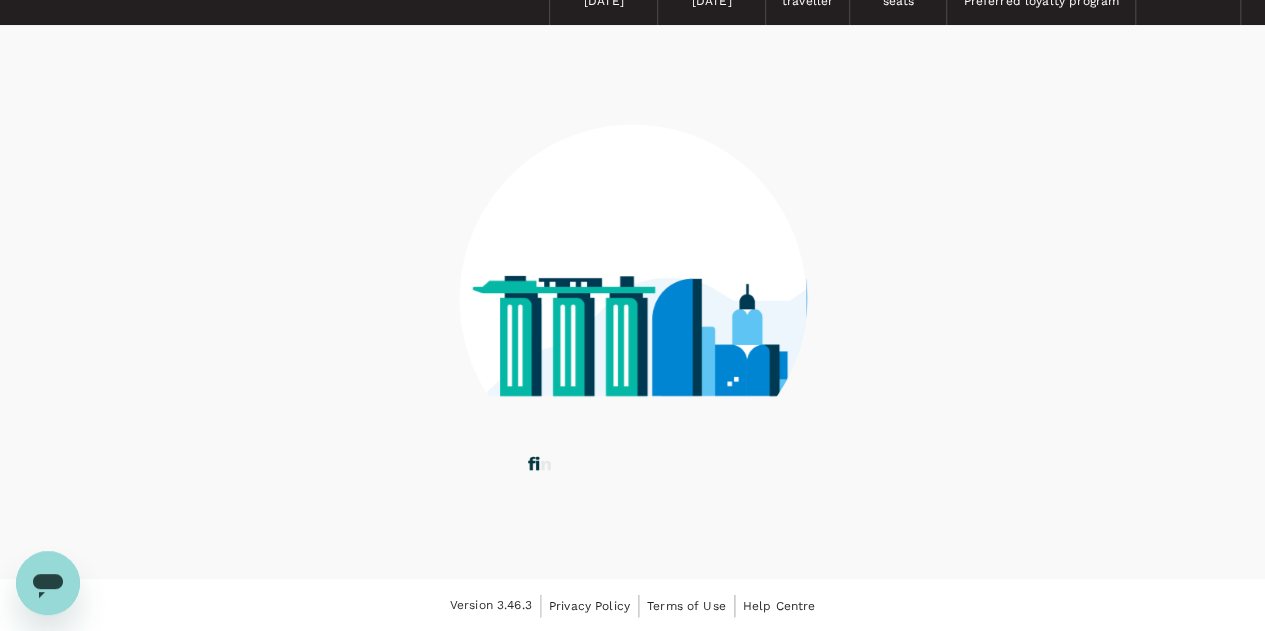 scroll, scrollTop: 0, scrollLeft: 0, axis: both 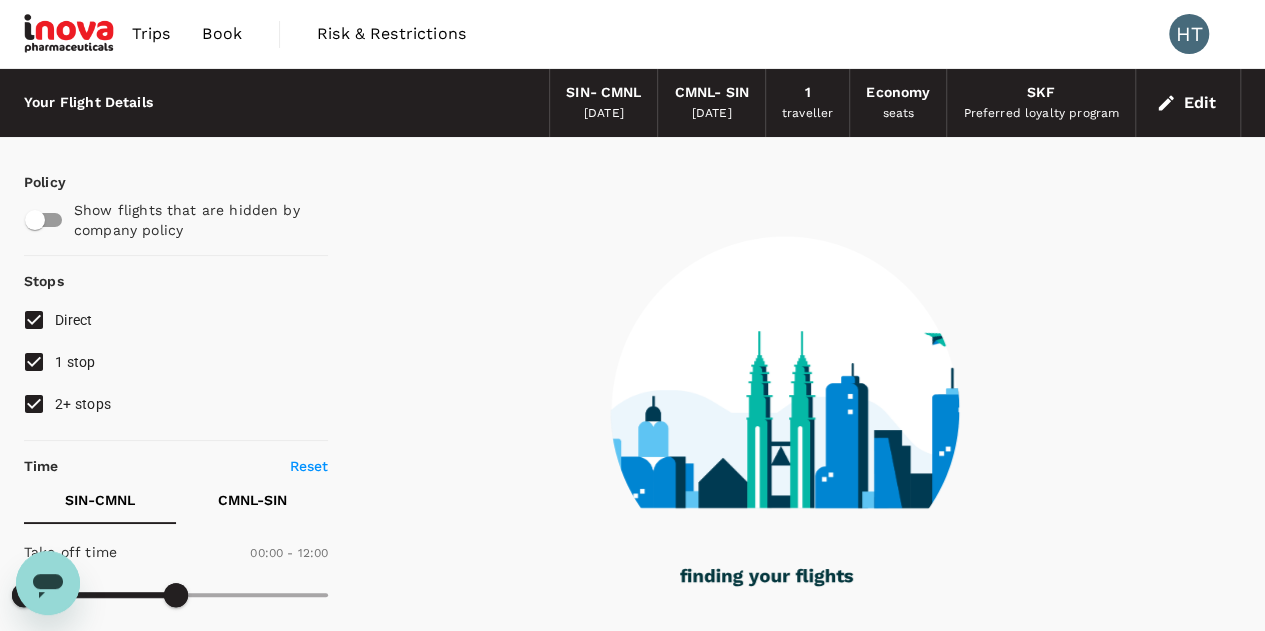 type on "1160" 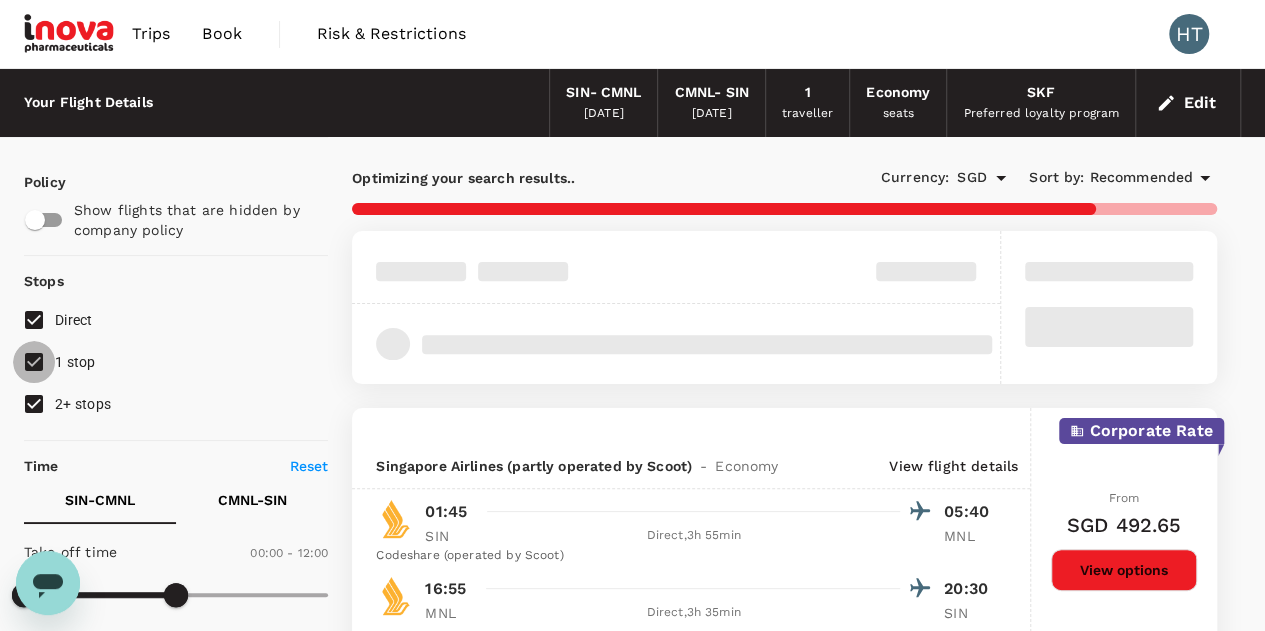 click on "1 stop" at bounding box center [34, 362] 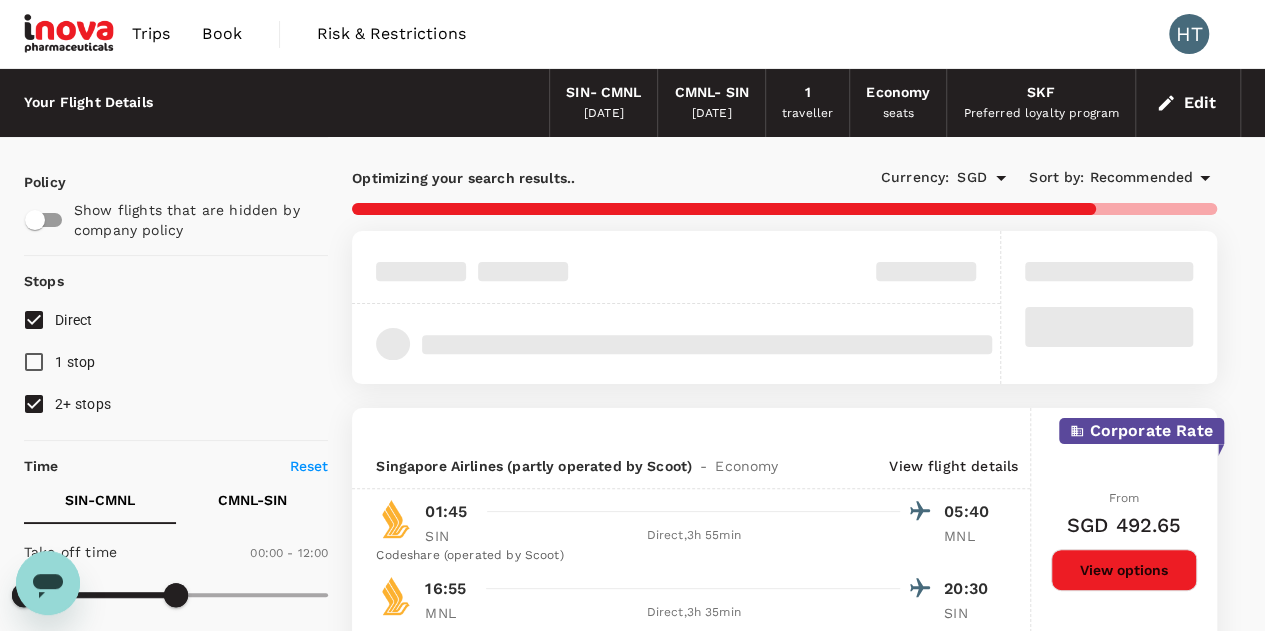 click on "2+ stops" at bounding box center [34, 404] 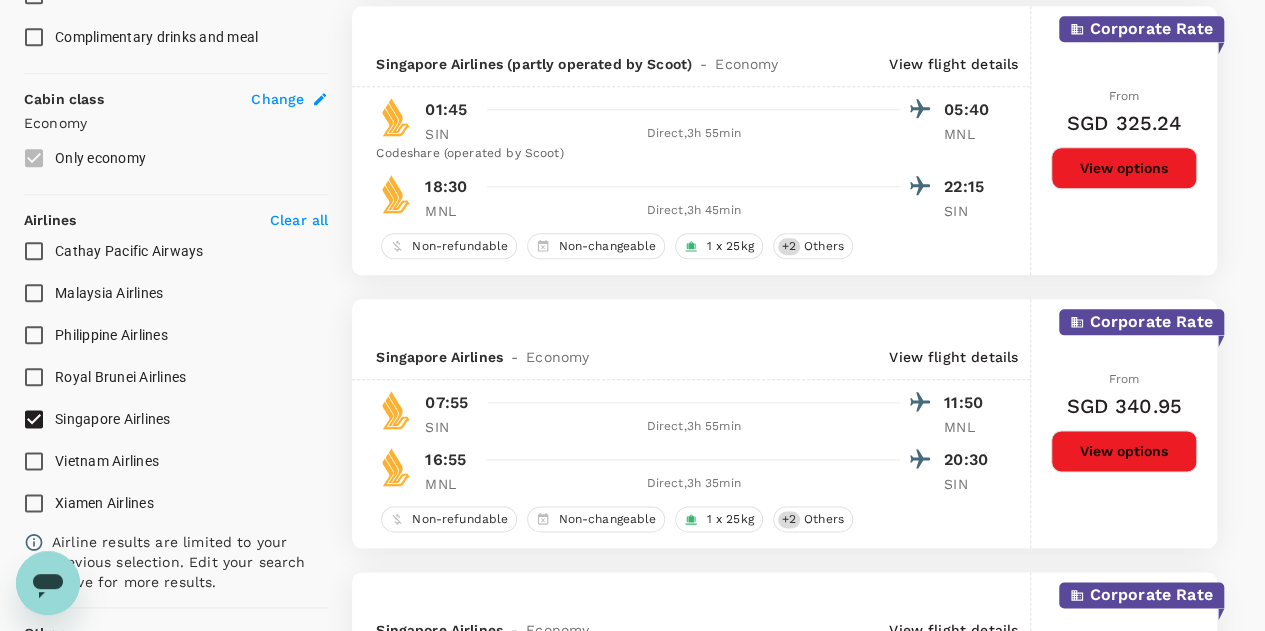 scroll, scrollTop: 1200, scrollLeft: 0, axis: vertical 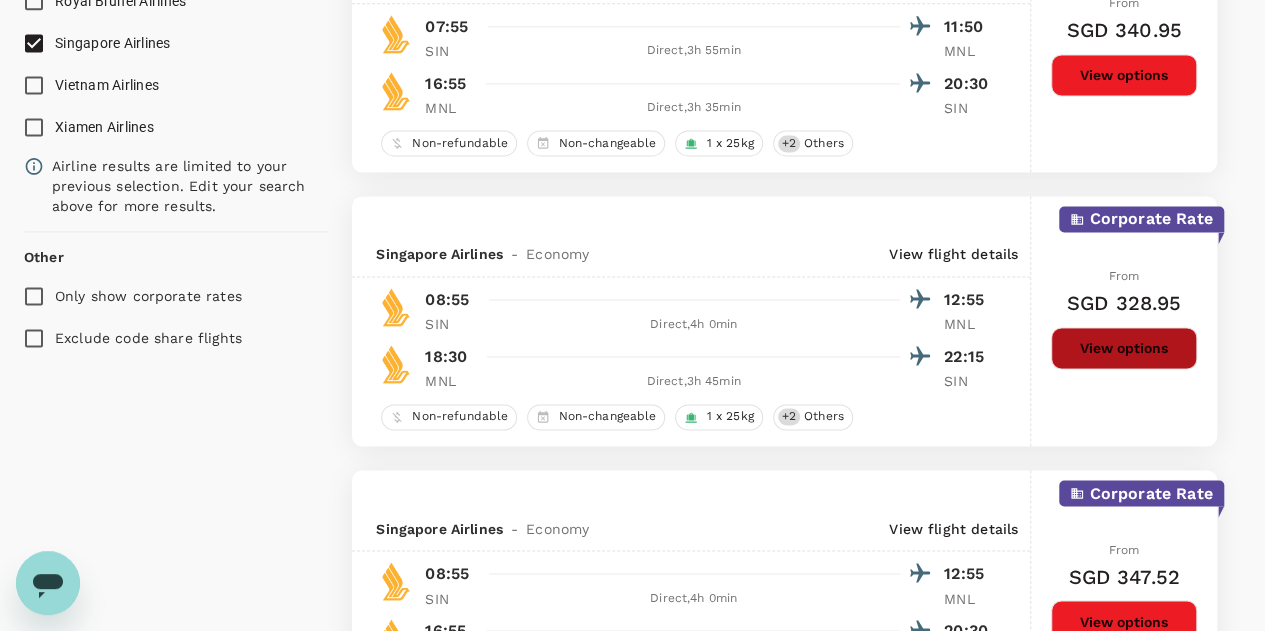 click on "View options" at bounding box center [1124, 348] 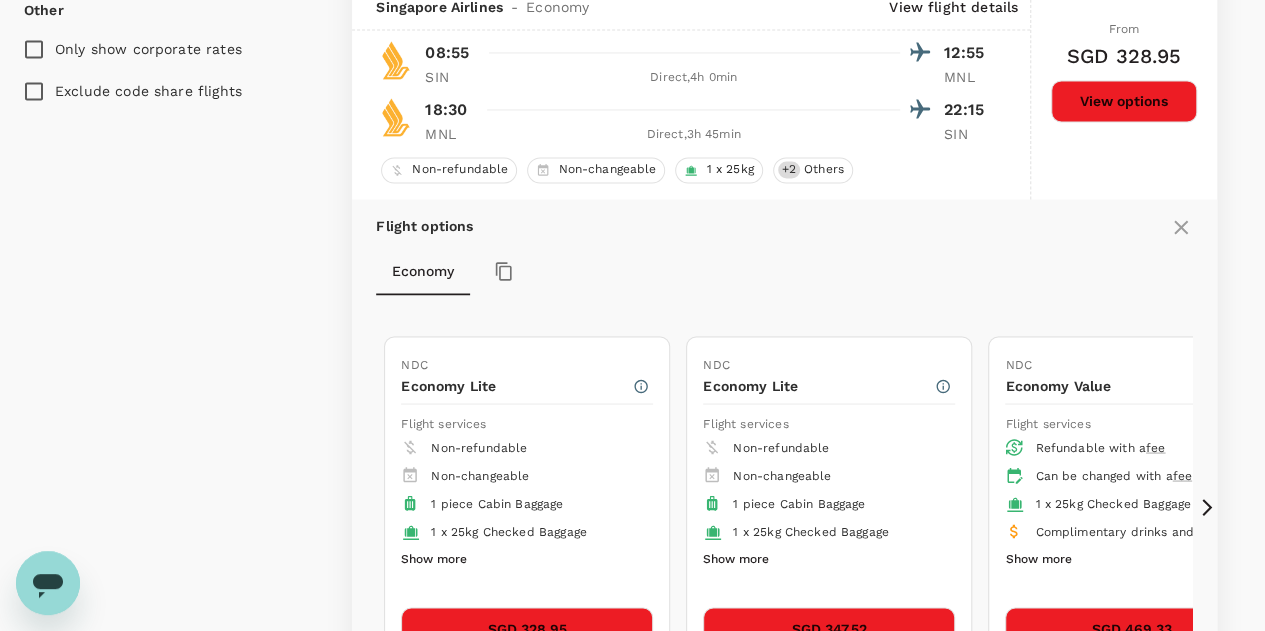 scroll, scrollTop: 1688, scrollLeft: 0, axis: vertical 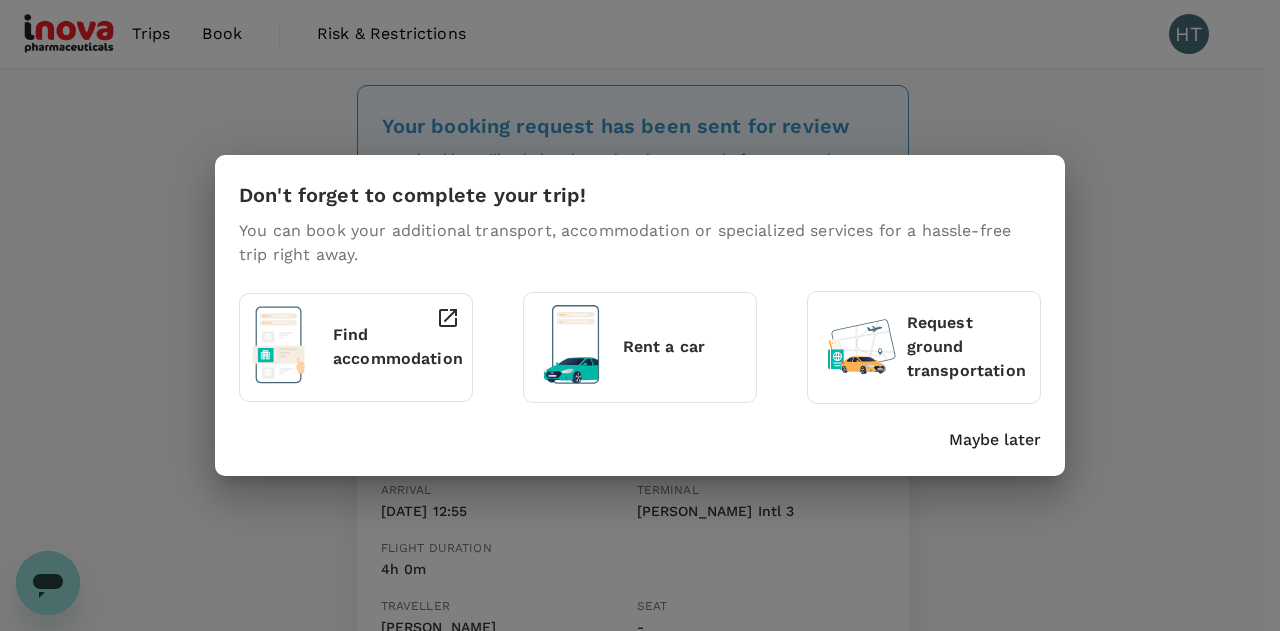 click on "Find accommodation" at bounding box center (361, 343) 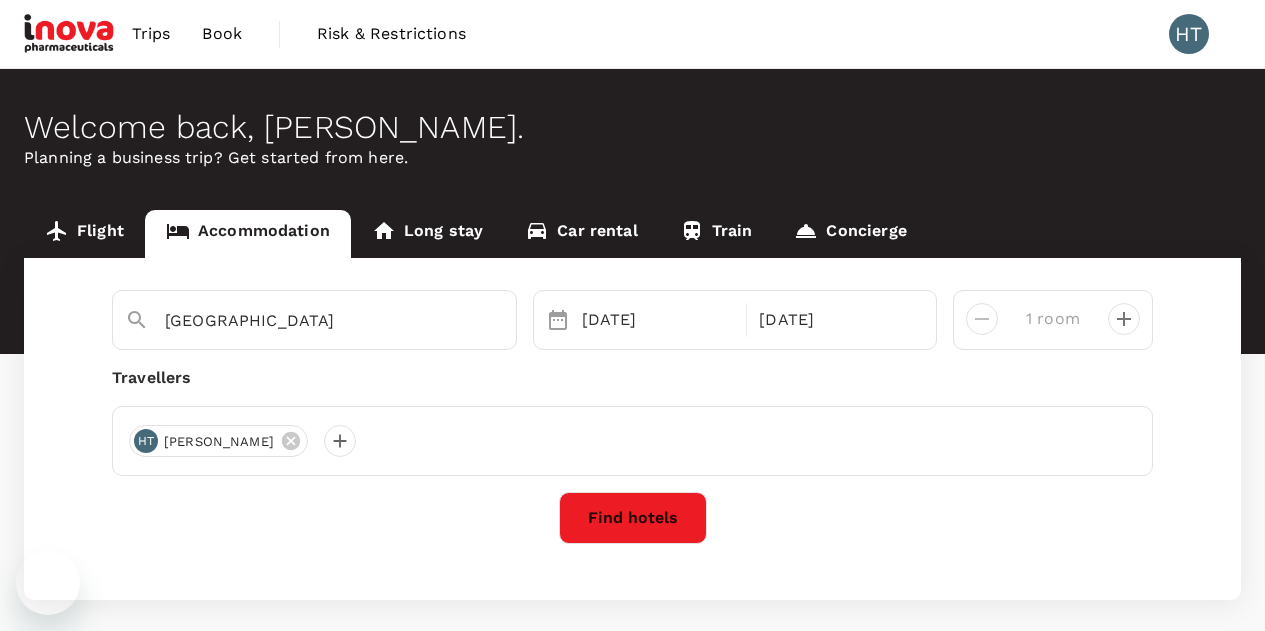 scroll, scrollTop: 0, scrollLeft: 0, axis: both 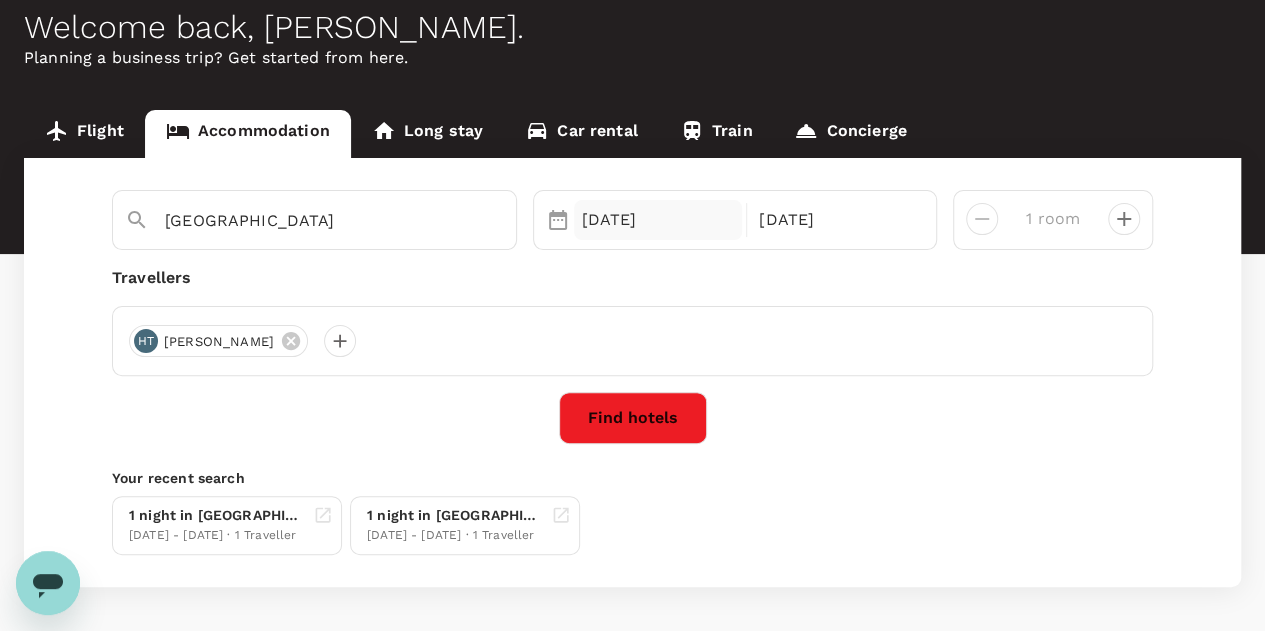 click on "17 Aug" at bounding box center (658, 220) 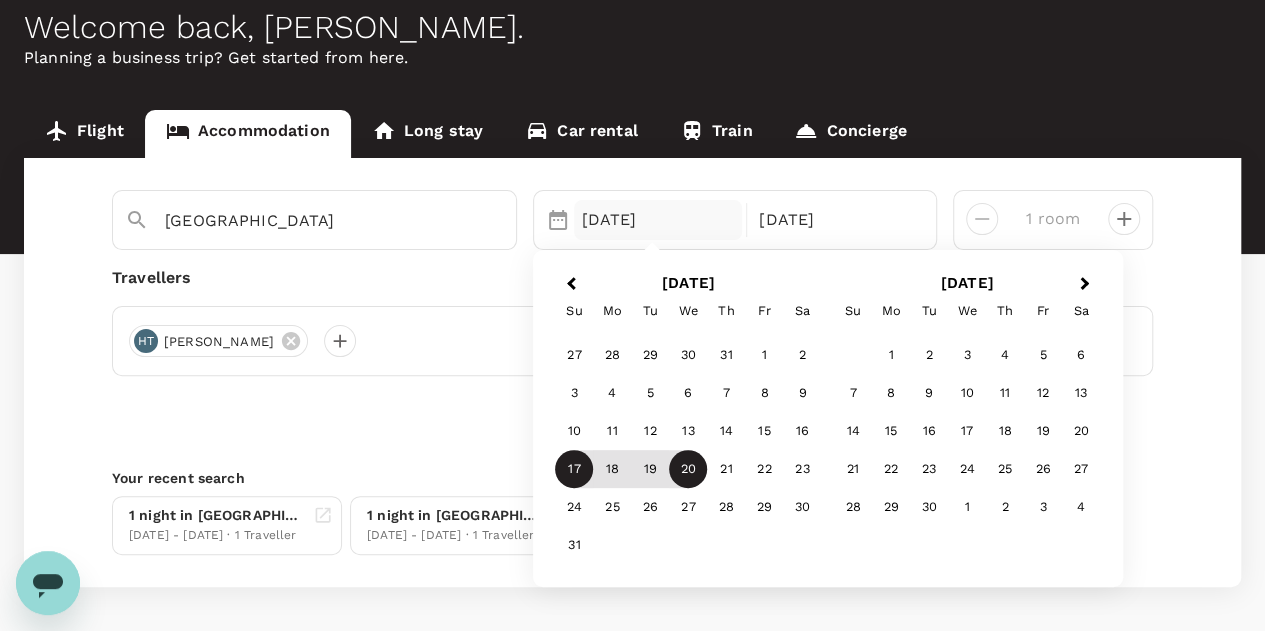 click on "17" at bounding box center [574, 470] 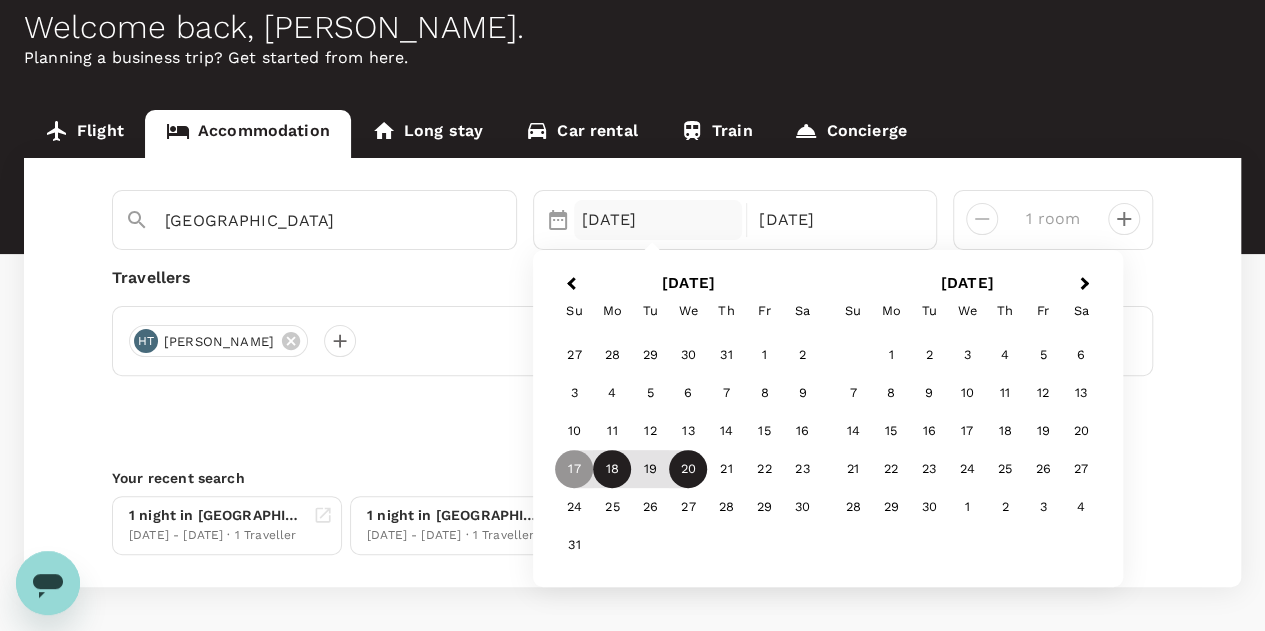 click on "18" at bounding box center (612, 470) 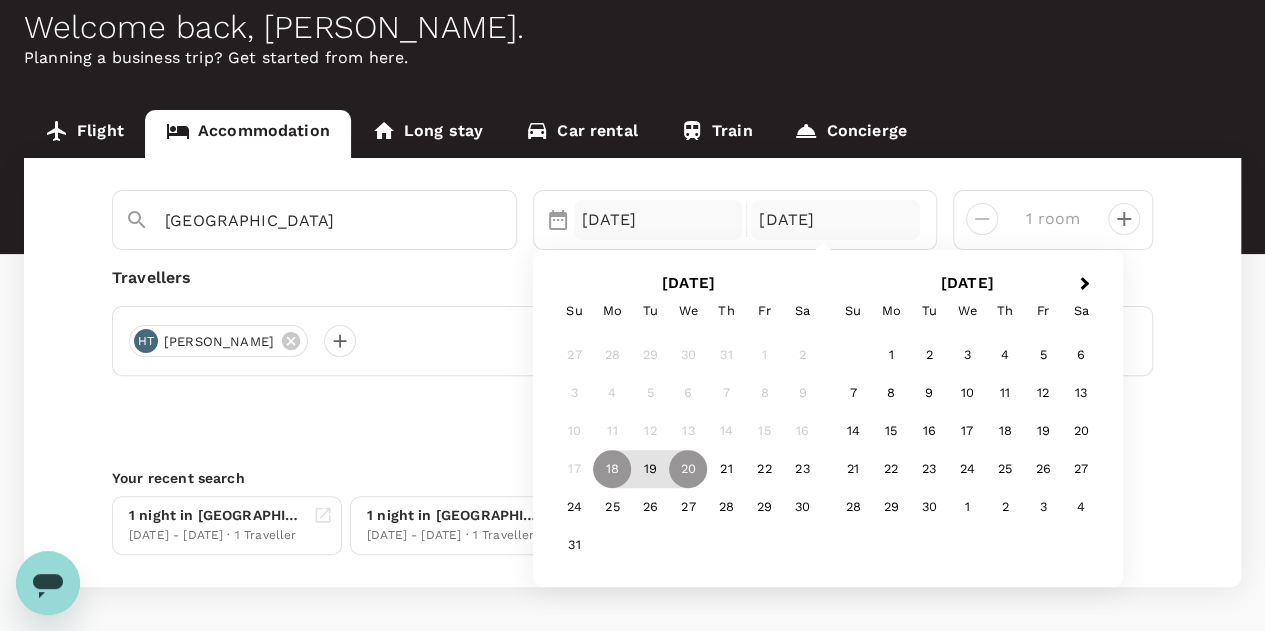 click on "Manila Selected date: Monday, August 18th, 2025 18 Aug 20 Aug Next Month August 2025 Su Mo Tu We Th Fr Sa 27 28 29 30 31 1 2 3 4 5 6 7 8 9 10 11 12 13 14 15 16 17 18 19 20 21 22 23 24 25 26 27 28 29 30 31 September 2025 Su Mo Tu We Th Fr Sa 1 2 3 4 5 6 7 8 9 10 11 12 13 14 15 16 17 18 19 20 21 22 23 24 25 26 27 28 29 30 1 2 3 4 1 room Travellers   HT Hsiu Ching Tan Find hotels Your recent search 1 night in Ascott Bonifacio Global City Manila 17 Aug - 18 Aug · 1 Traveller 1 night in Manila 17 Aug - 18 Aug · 1 Traveller" at bounding box center (632, 372) 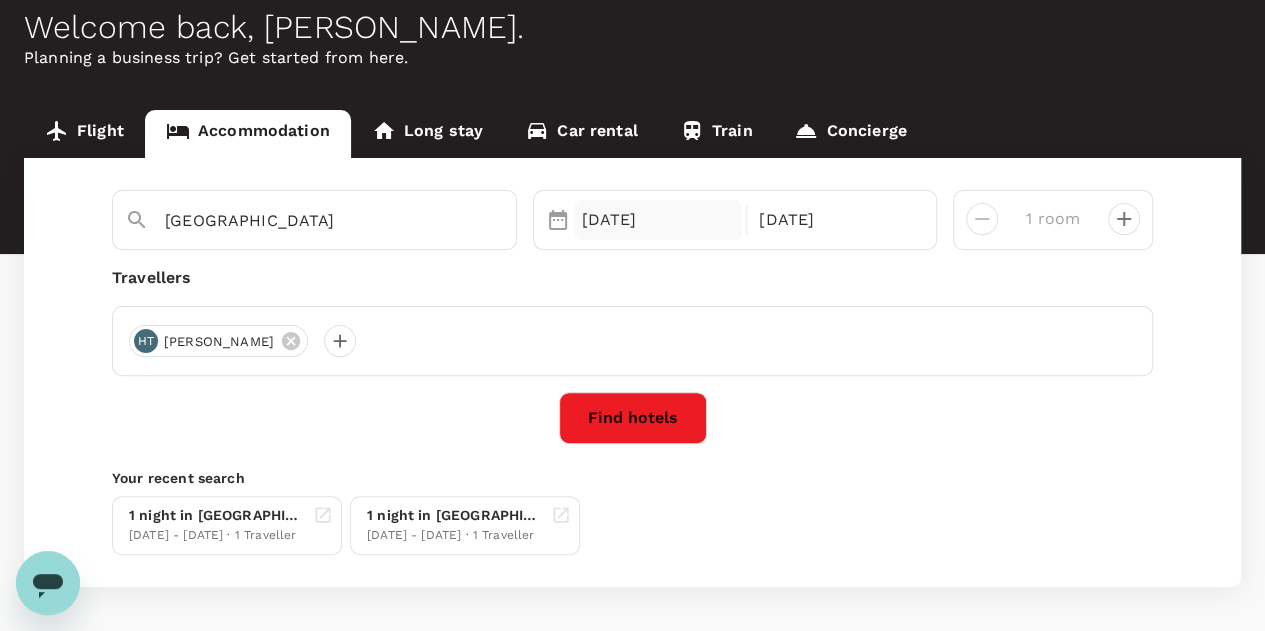 click on "18 Aug" at bounding box center [658, 220] 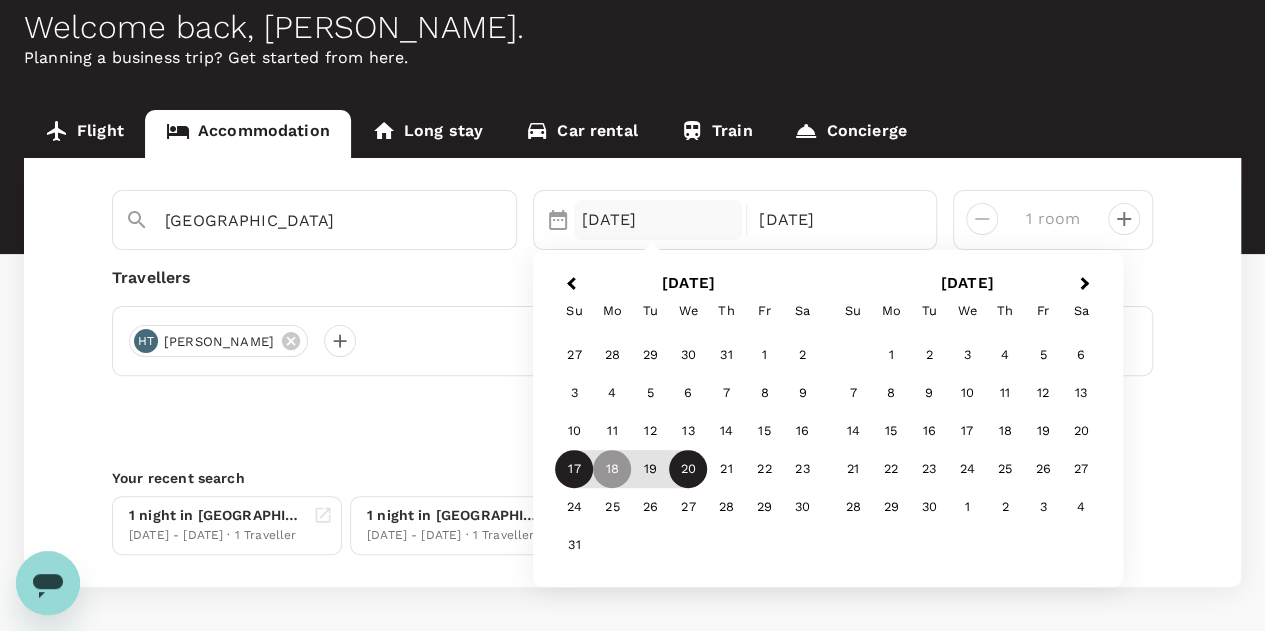 click on "17" at bounding box center [574, 470] 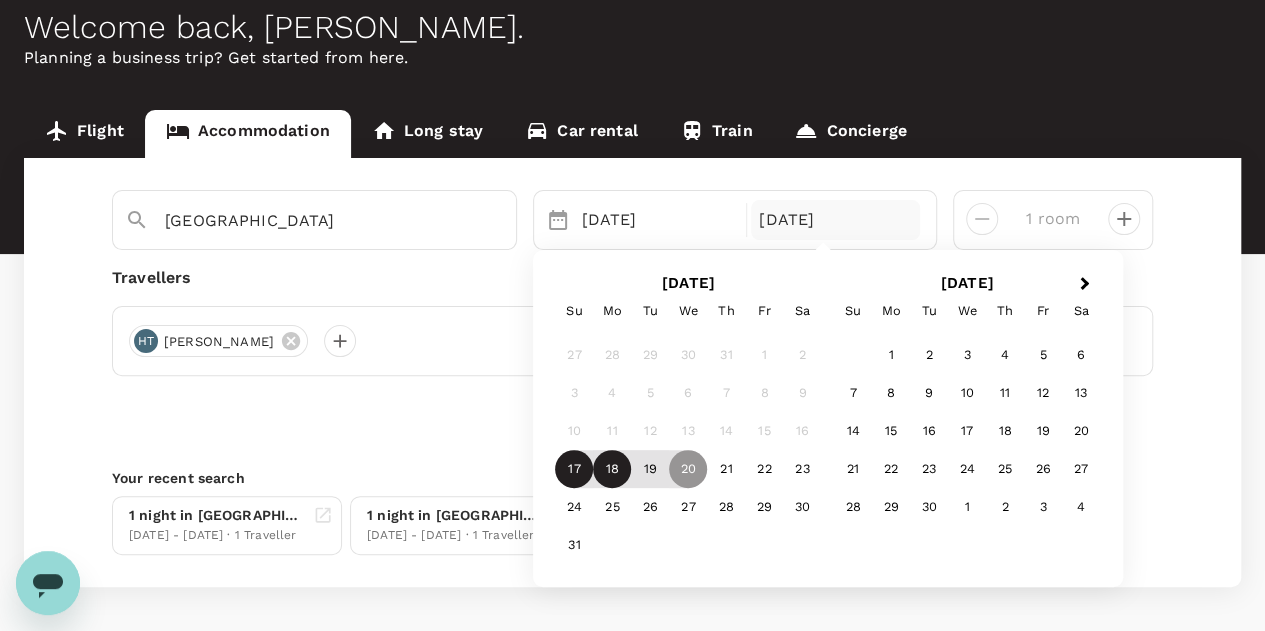 click on "18" at bounding box center (612, 470) 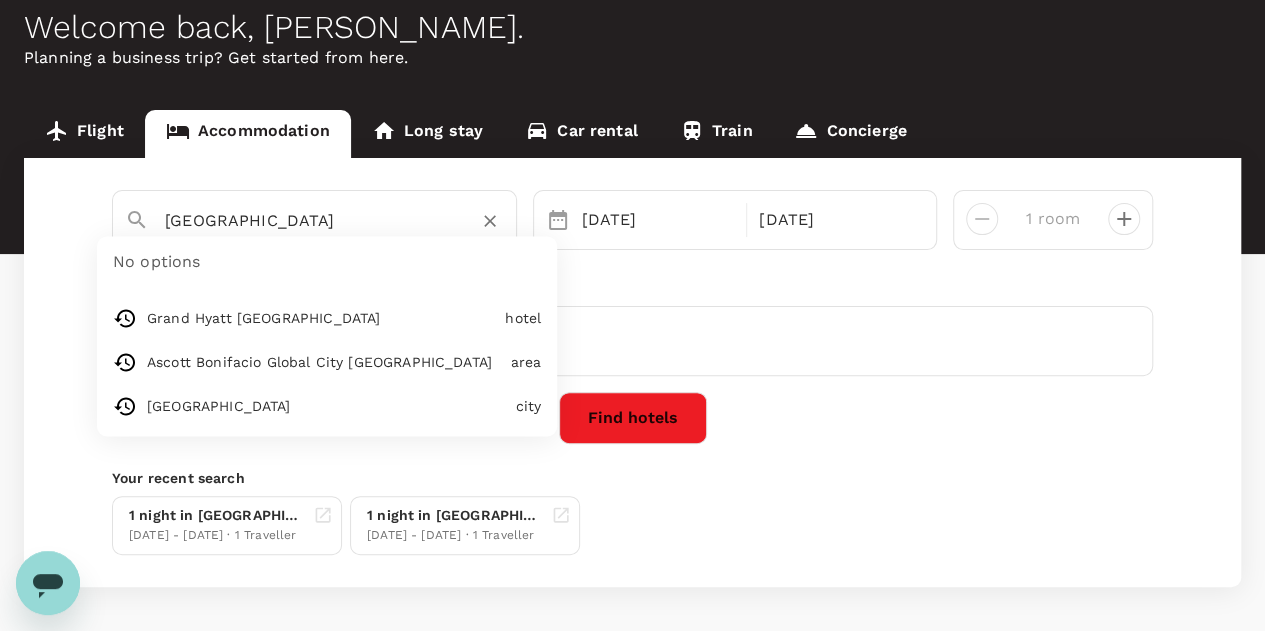 click on "Manila" at bounding box center (306, 220) 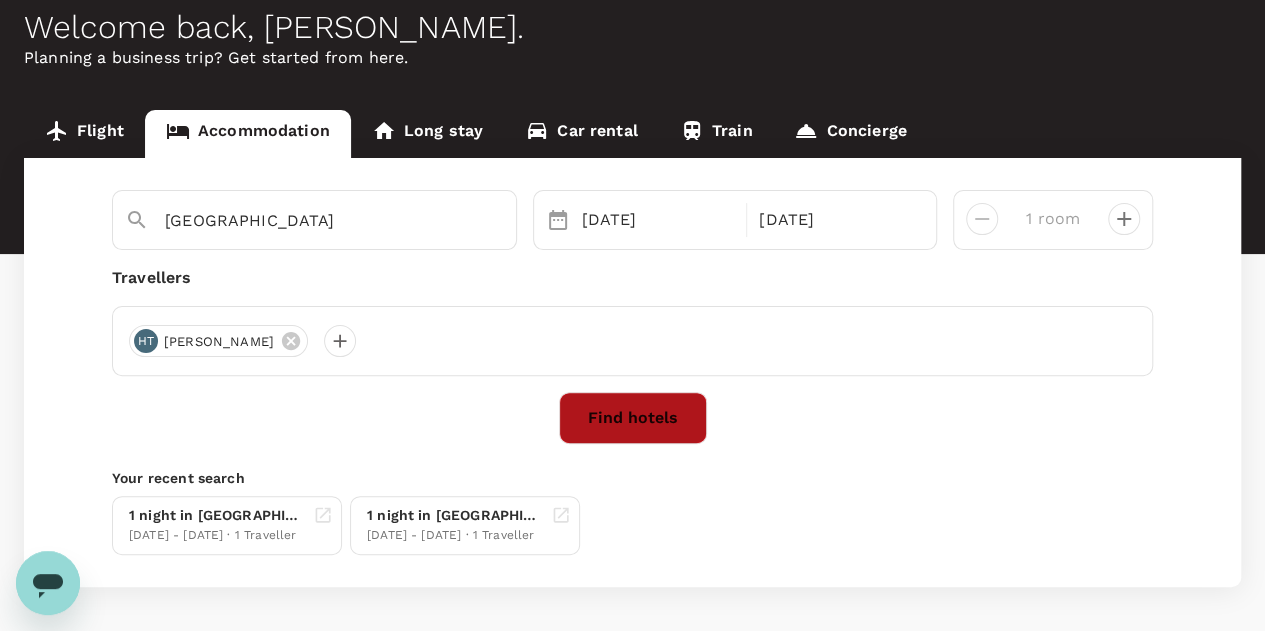 click on "Find hotels" at bounding box center [633, 418] 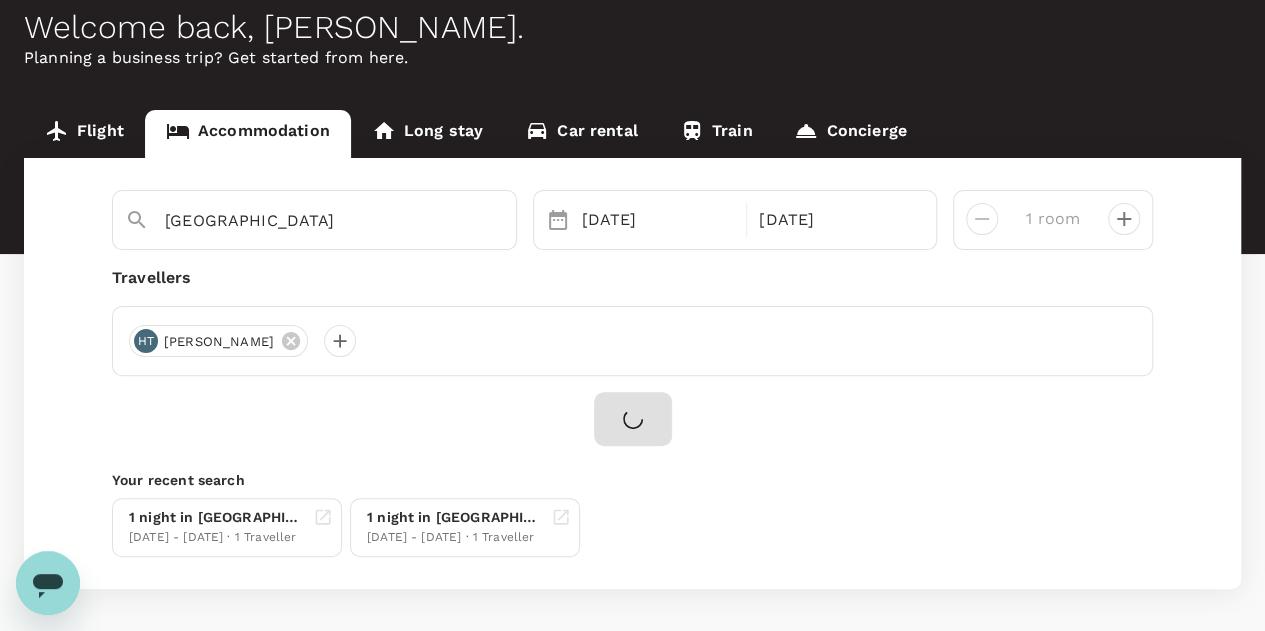 scroll, scrollTop: 0, scrollLeft: 0, axis: both 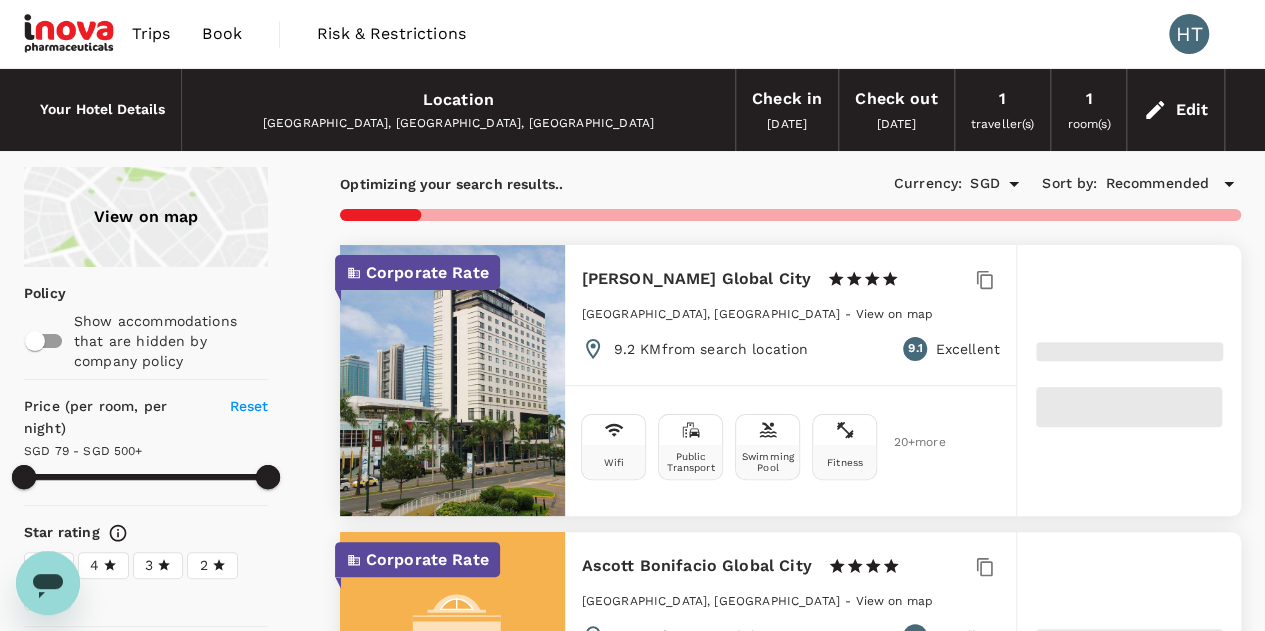 type on "499.06" 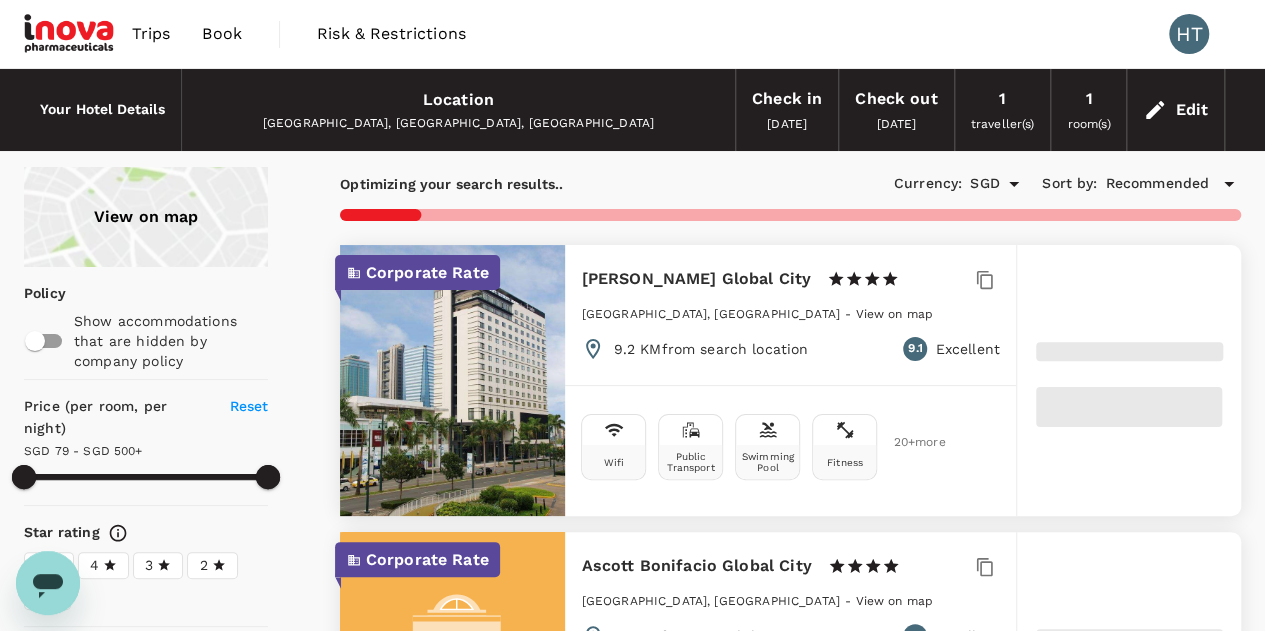 type on "20.06" 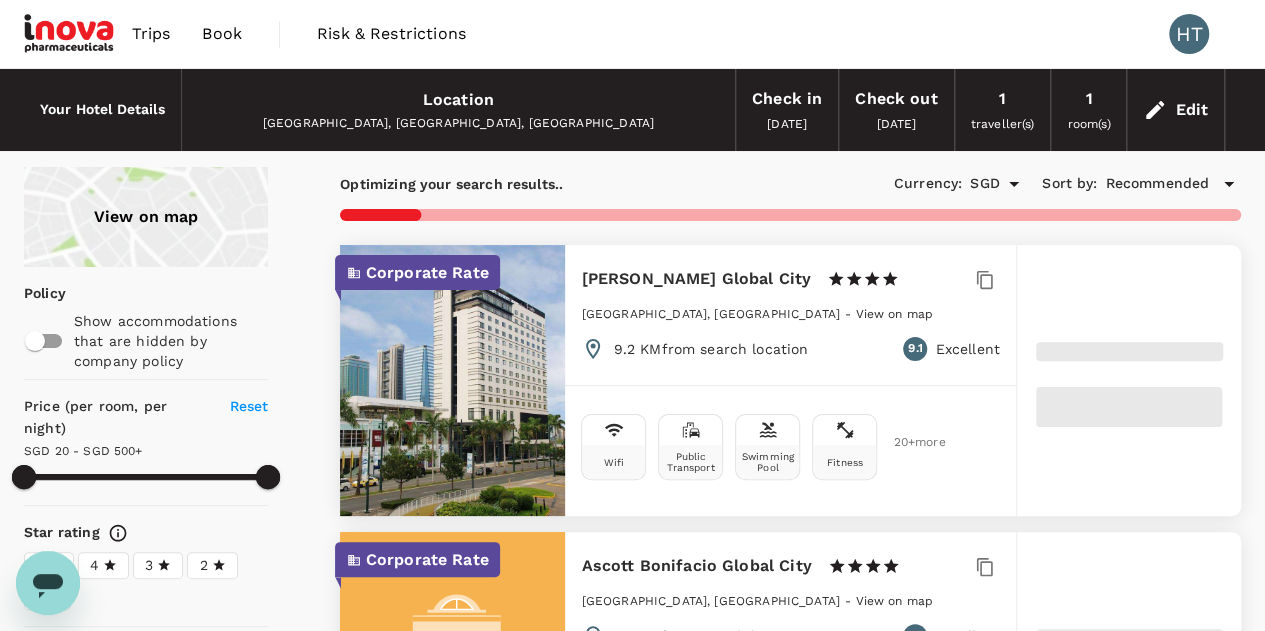 type on "499.72" 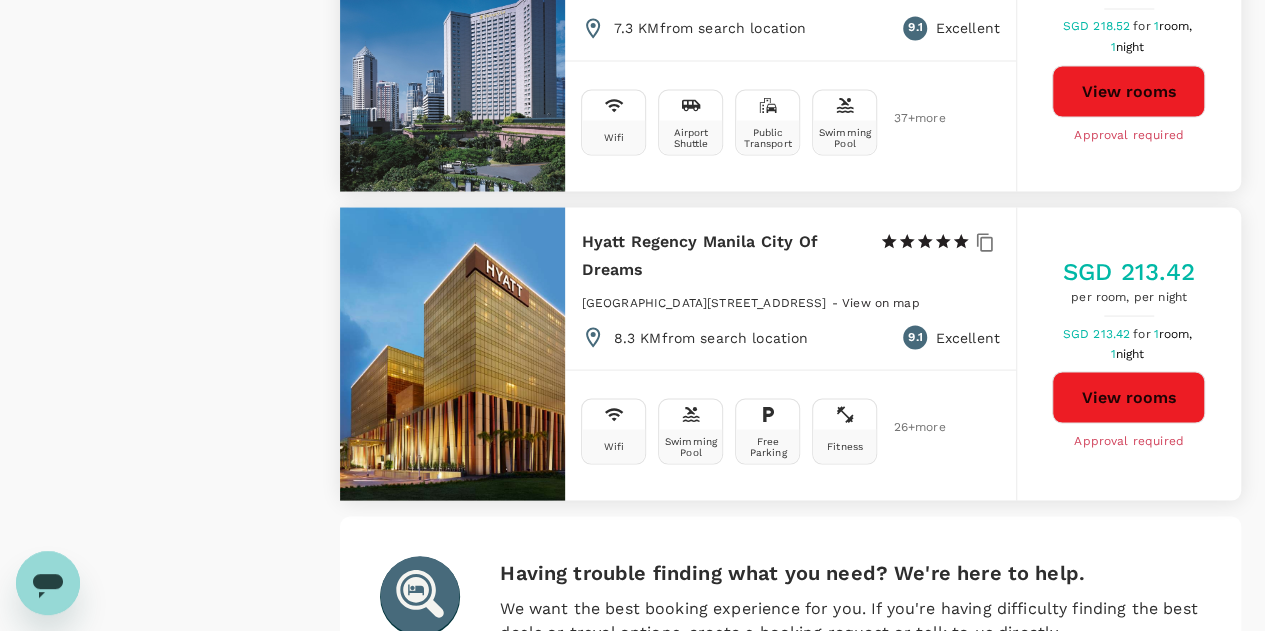 scroll, scrollTop: 5726, scrollLeft: 0, axis: vertical 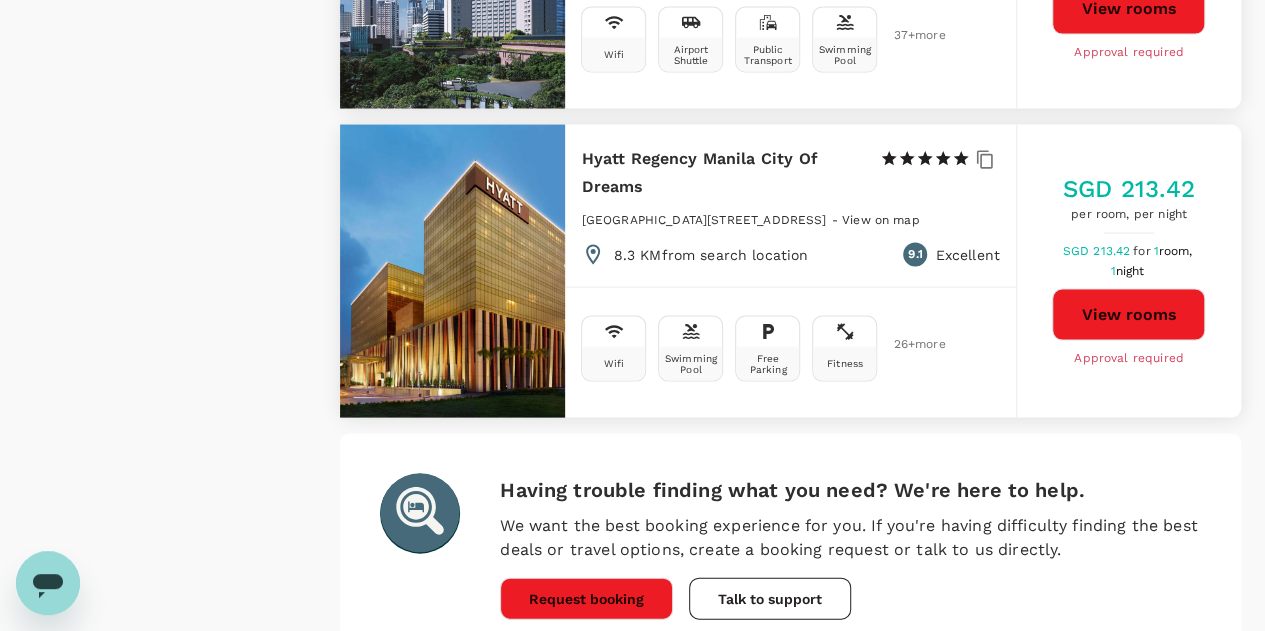 click on "2" at bounding box center (487, 692) 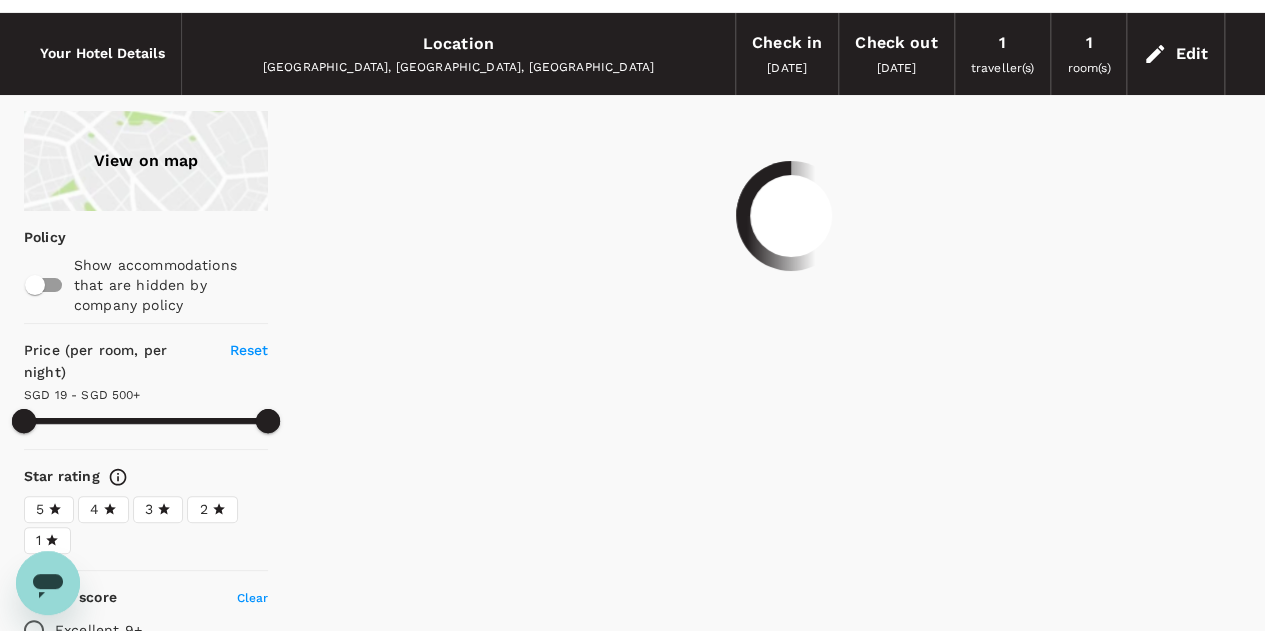 scroll, scrollTop: 0, scrollLeft: 0, axis: both 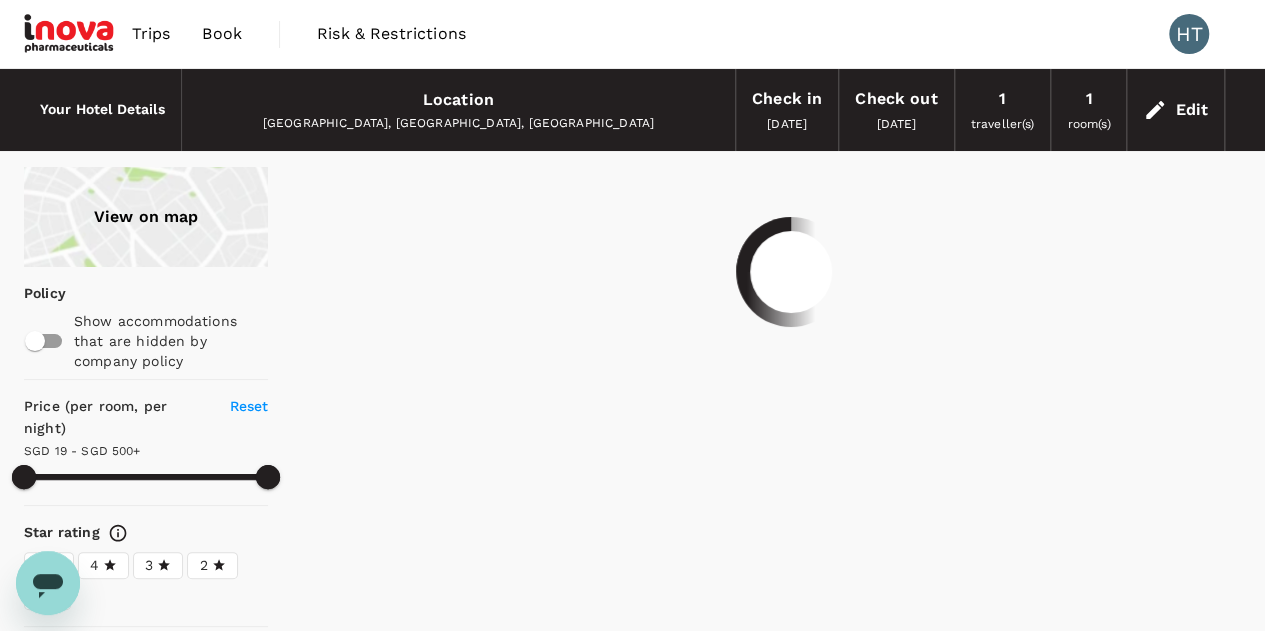 type on "499.72" 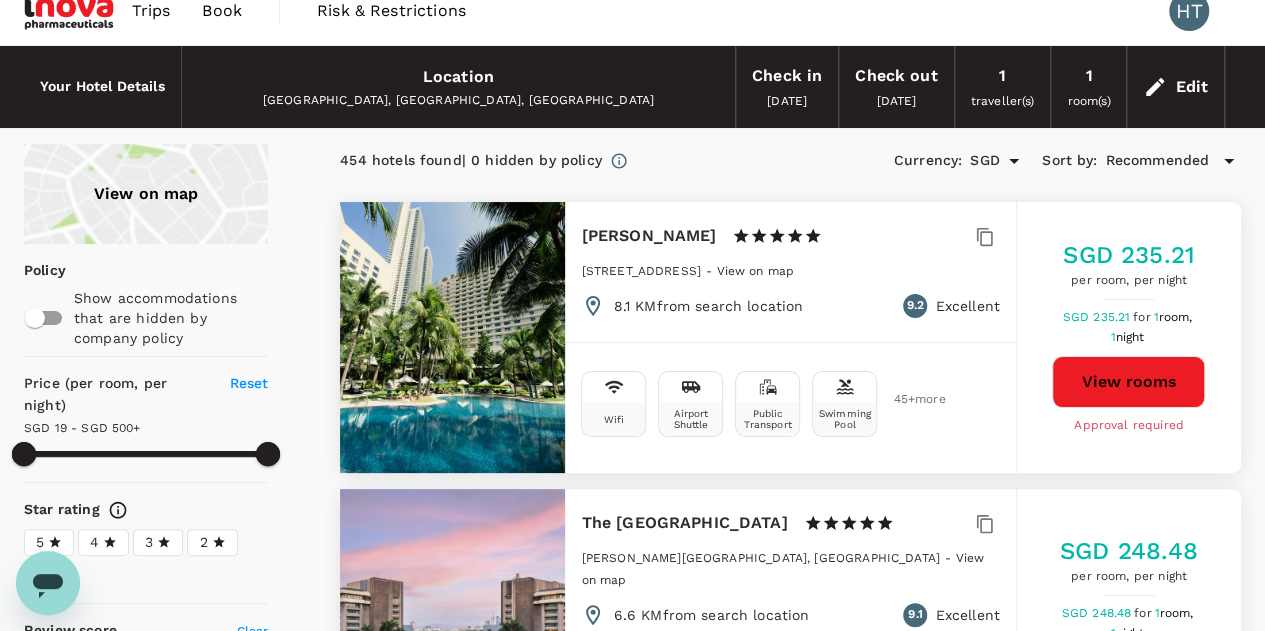 scroll, scrollTop: 0, scrollLeft: 0, axis: both 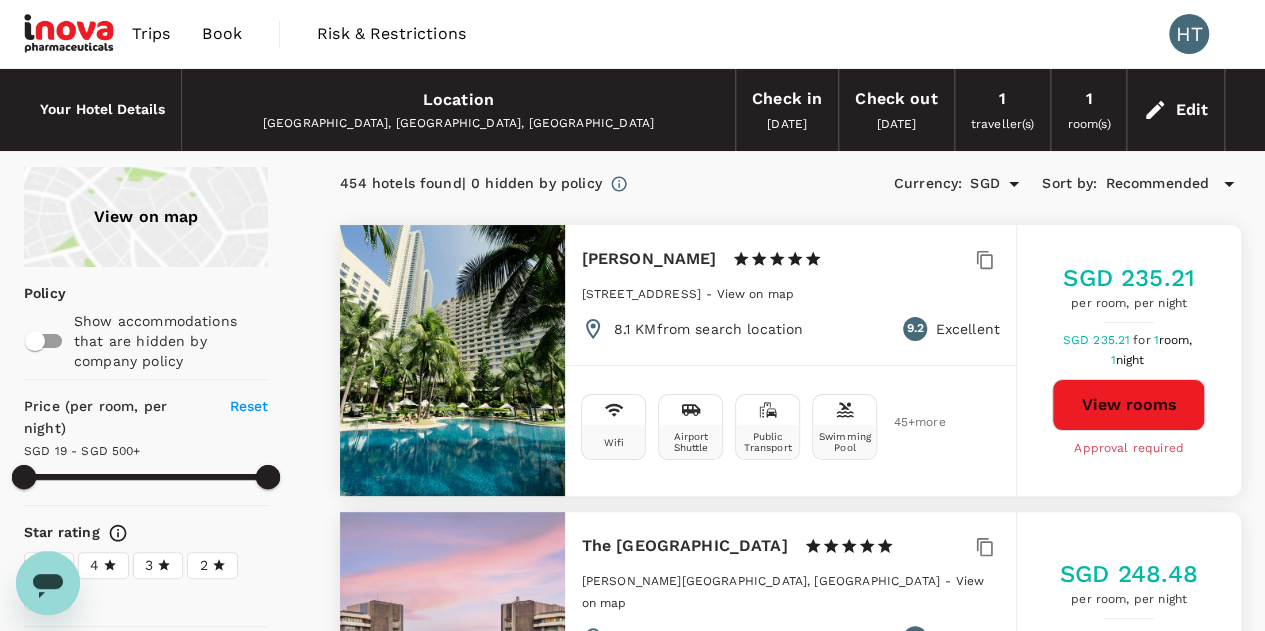 click on "Manila, Metro Manila, Philippines" at bounding box center [458, 124] 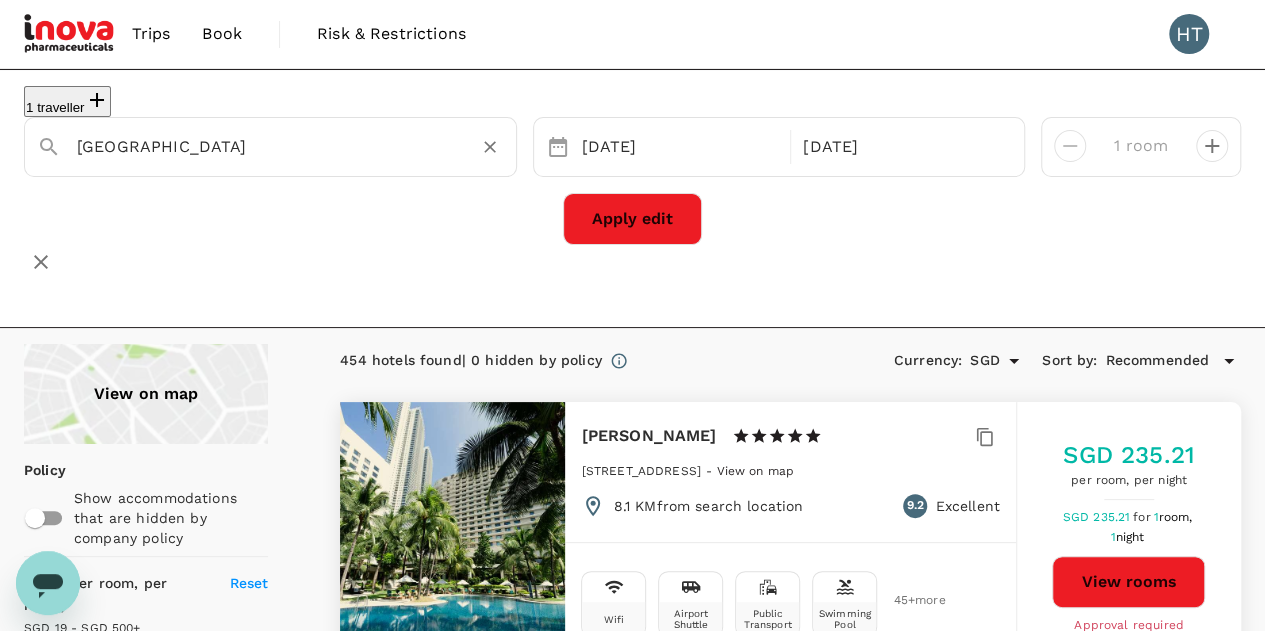 click on "Manila" at bounding box center (262, 146) 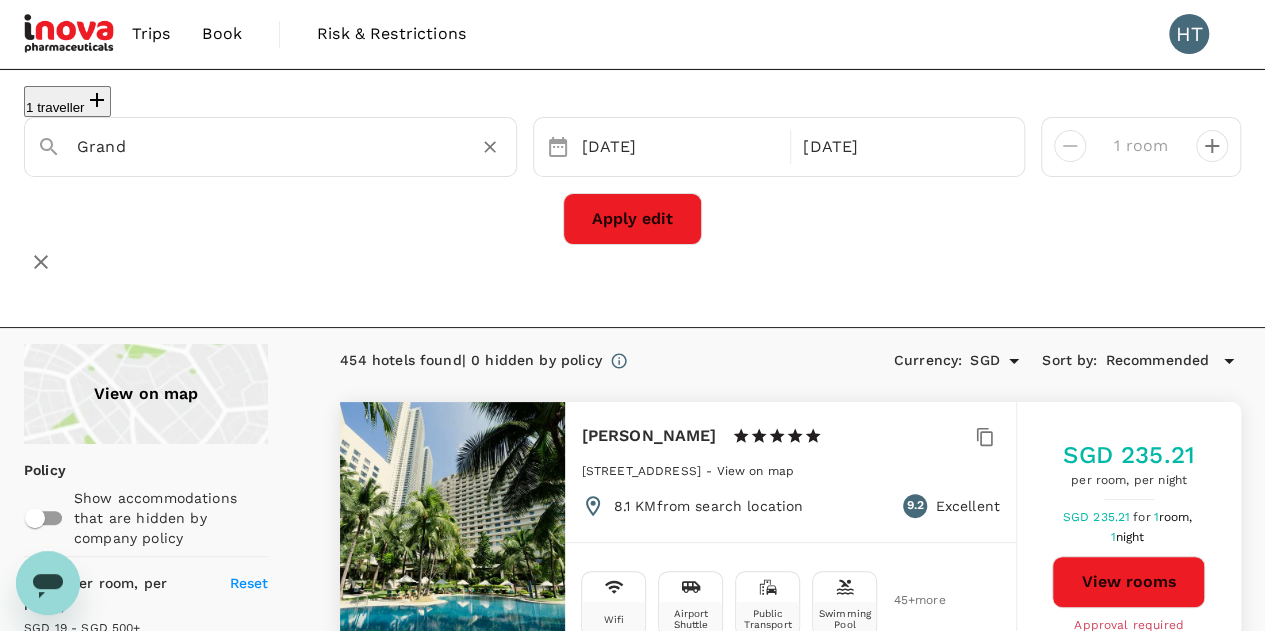 click on "Grand" at bounding box center [262, 146] 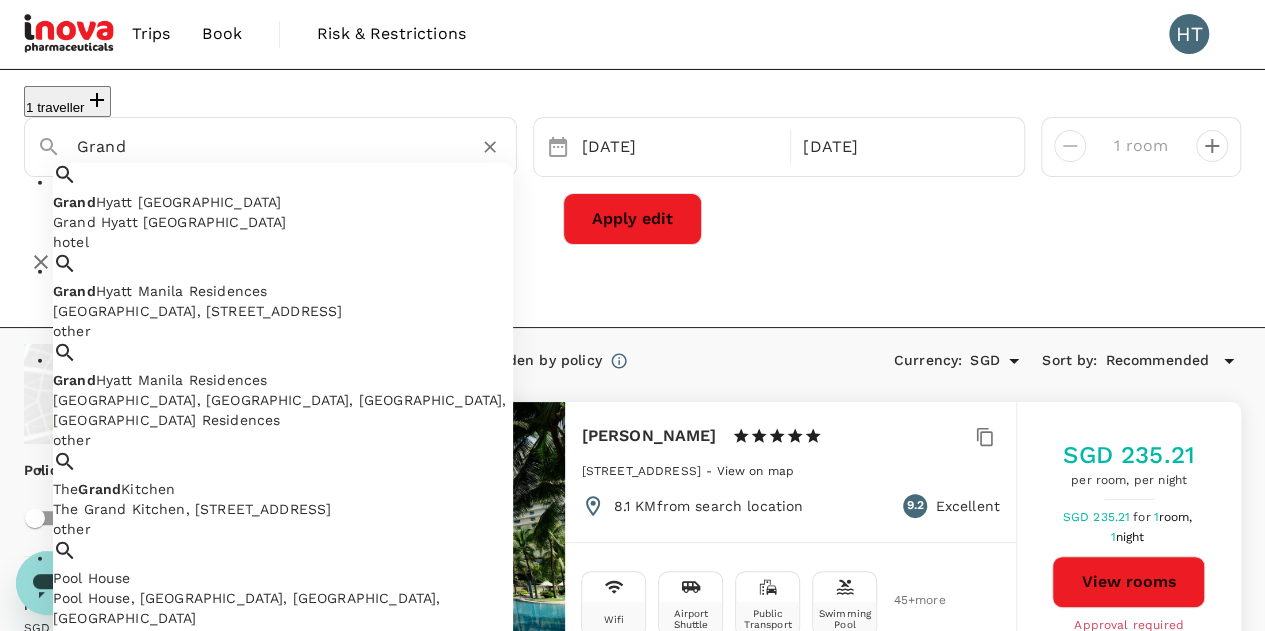 click on "Hyatt Manila" at bounding box center [188, 202] 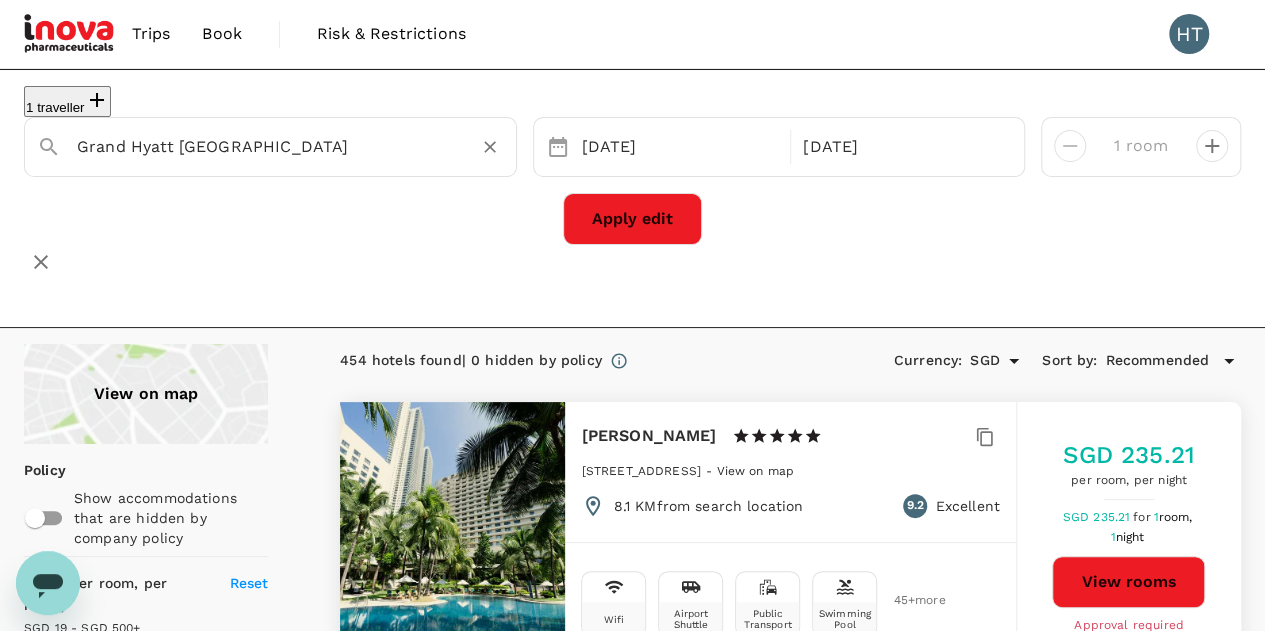 type on "Grand Hyatt Manila" 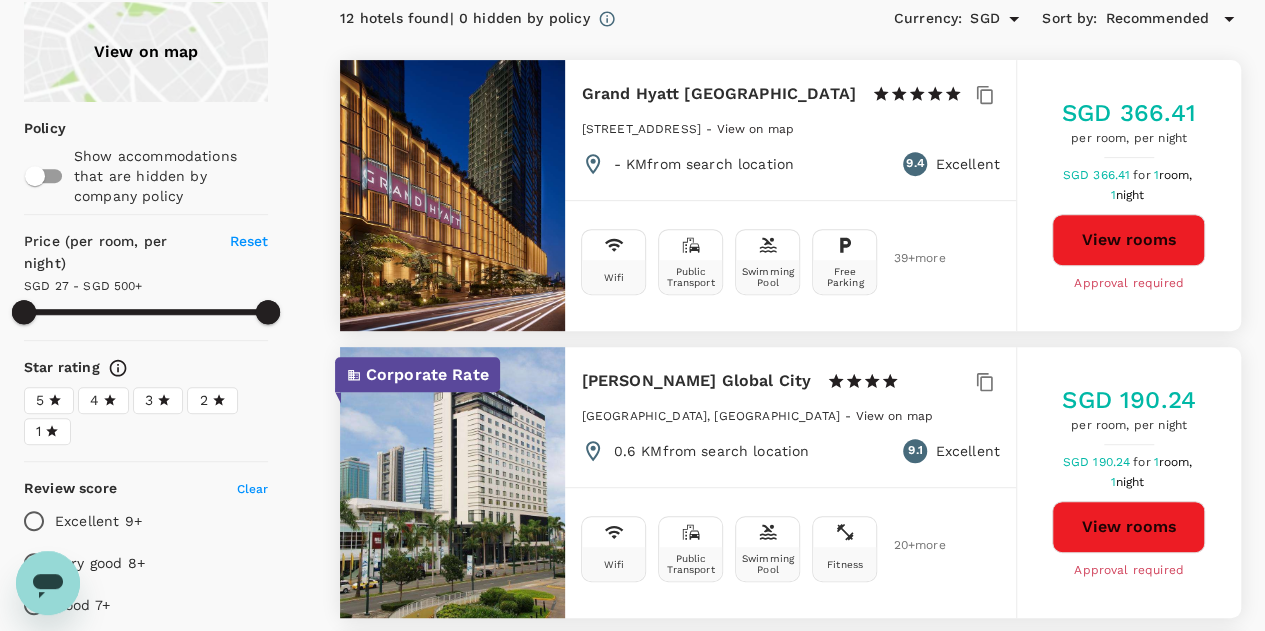 scroll, scrollTop: 300, scrollLeft: 0, axis: vertical 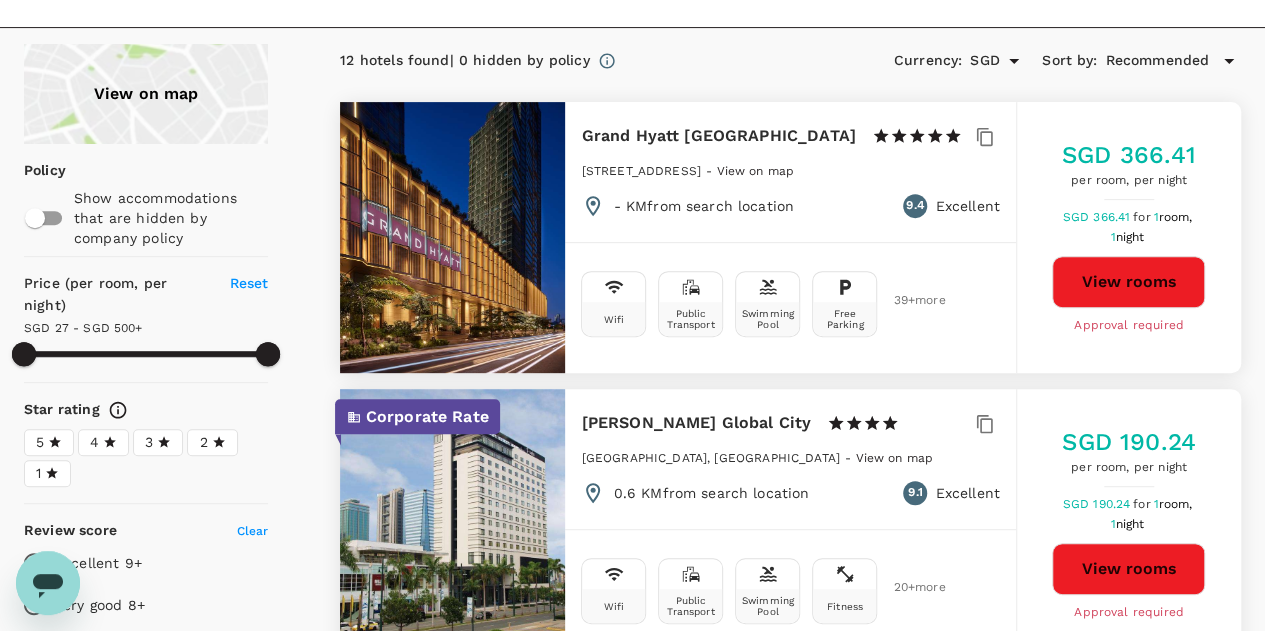 type on "499.91" 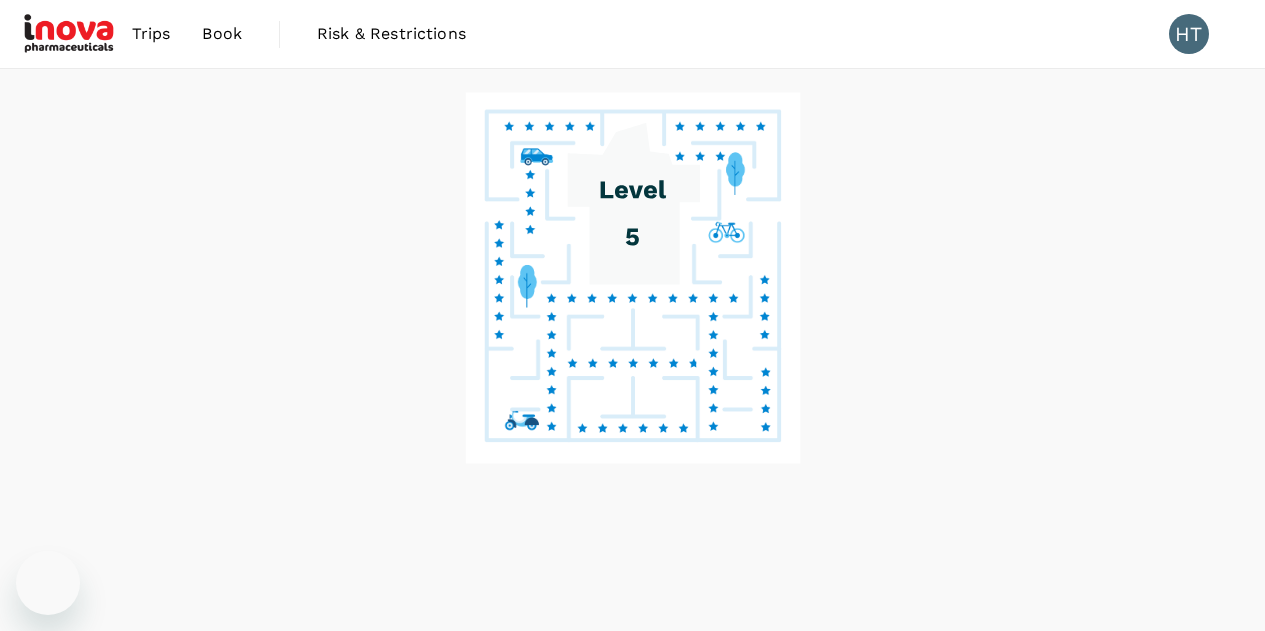 scroll, scrollTop: 59, scrollLeft: 0, axis: vertical 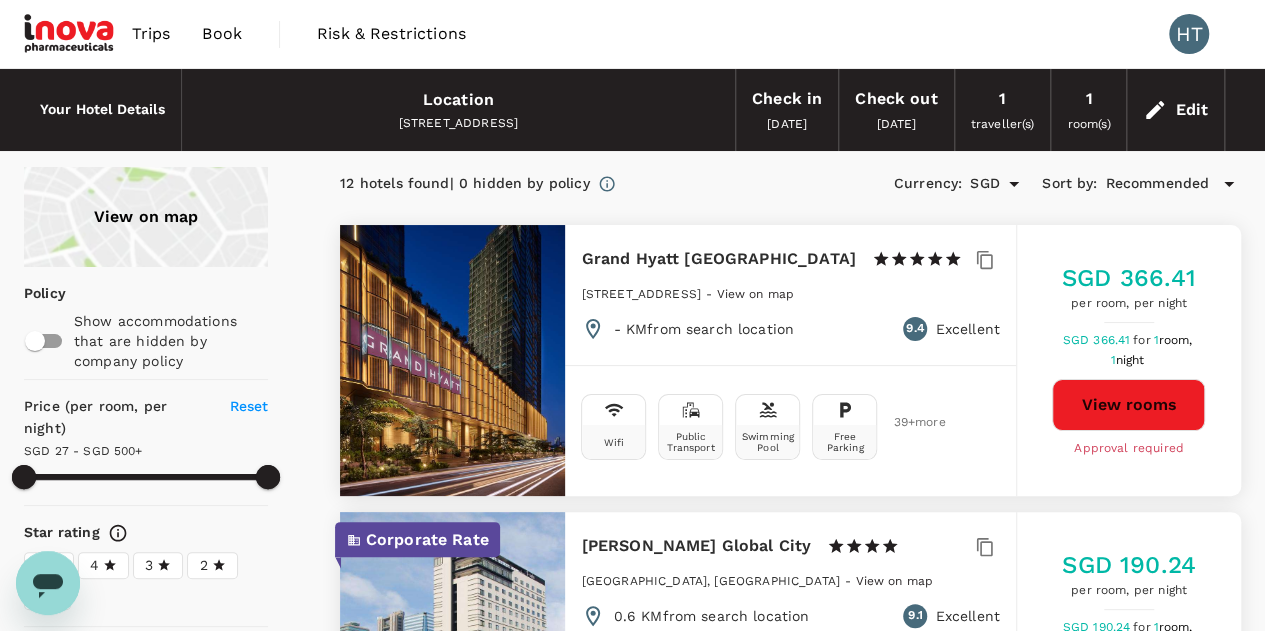 type on "499.91" 